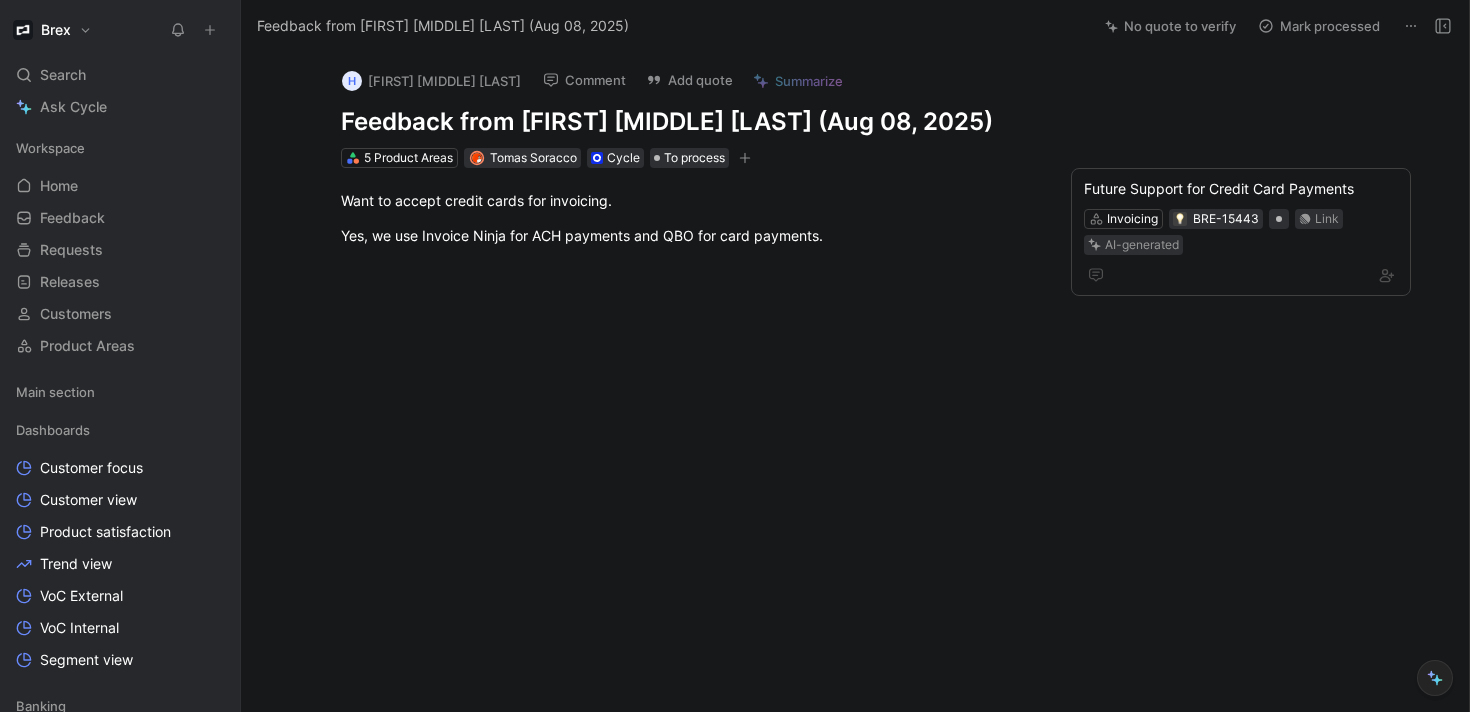scroll, scrollTop: 0, scrollLeft: 0, axis: both 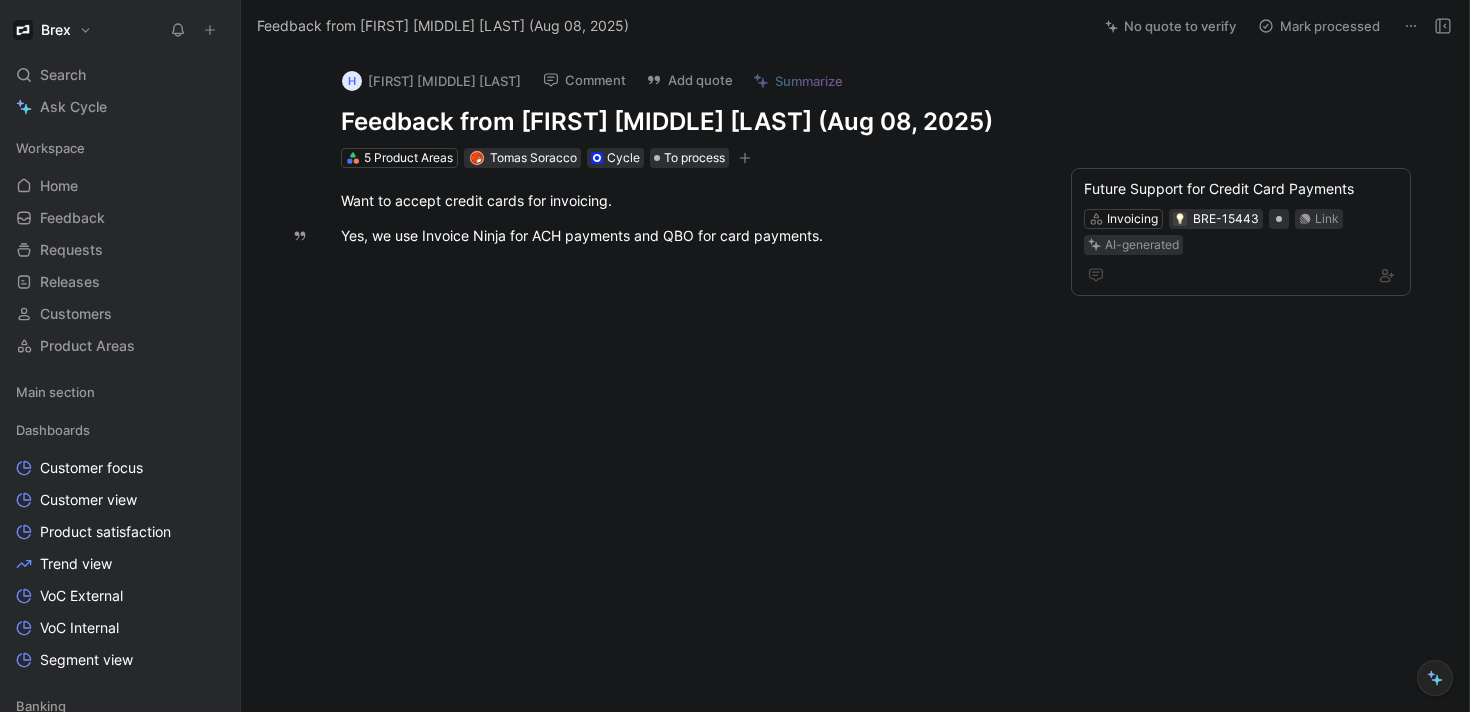 click on "Mark processed" at bounding box center [1319, 26] 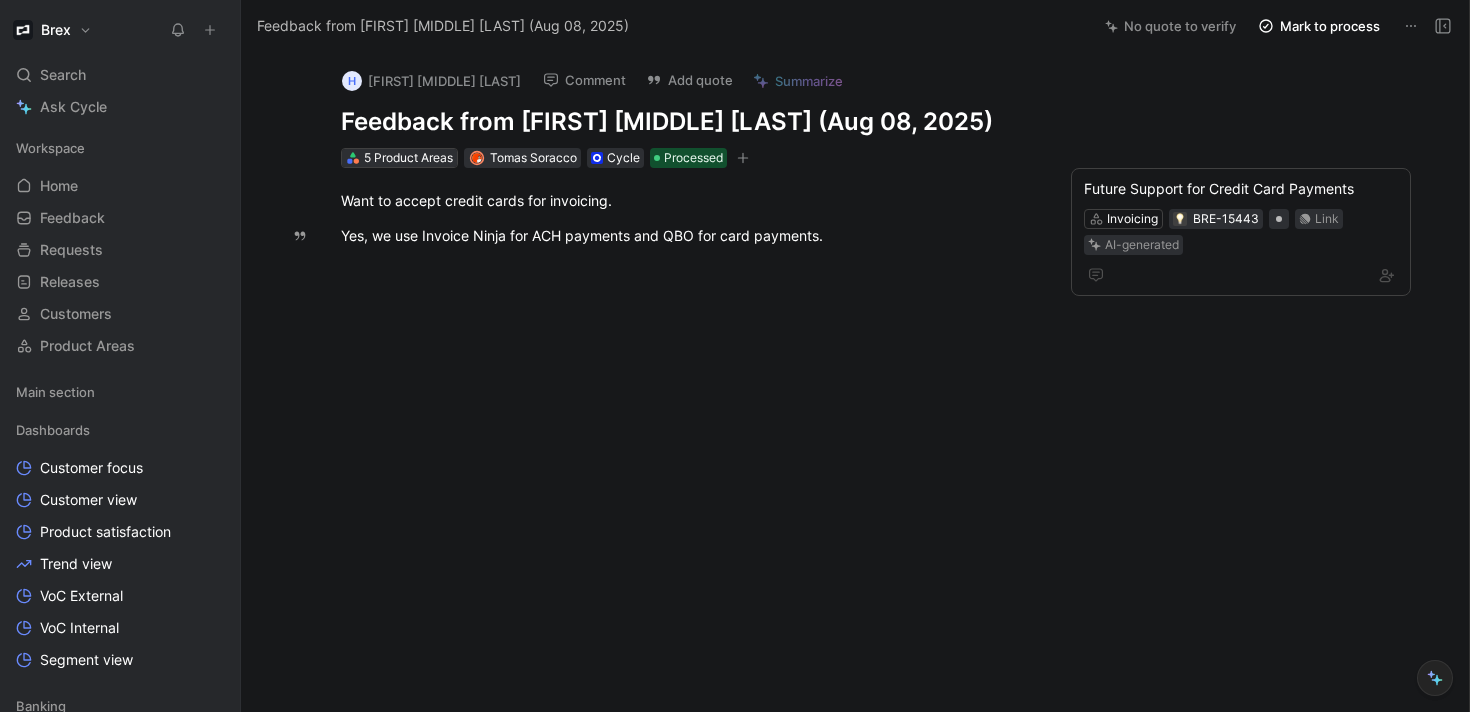 click on "5 Product Areas" at bounding box center [408, 158] 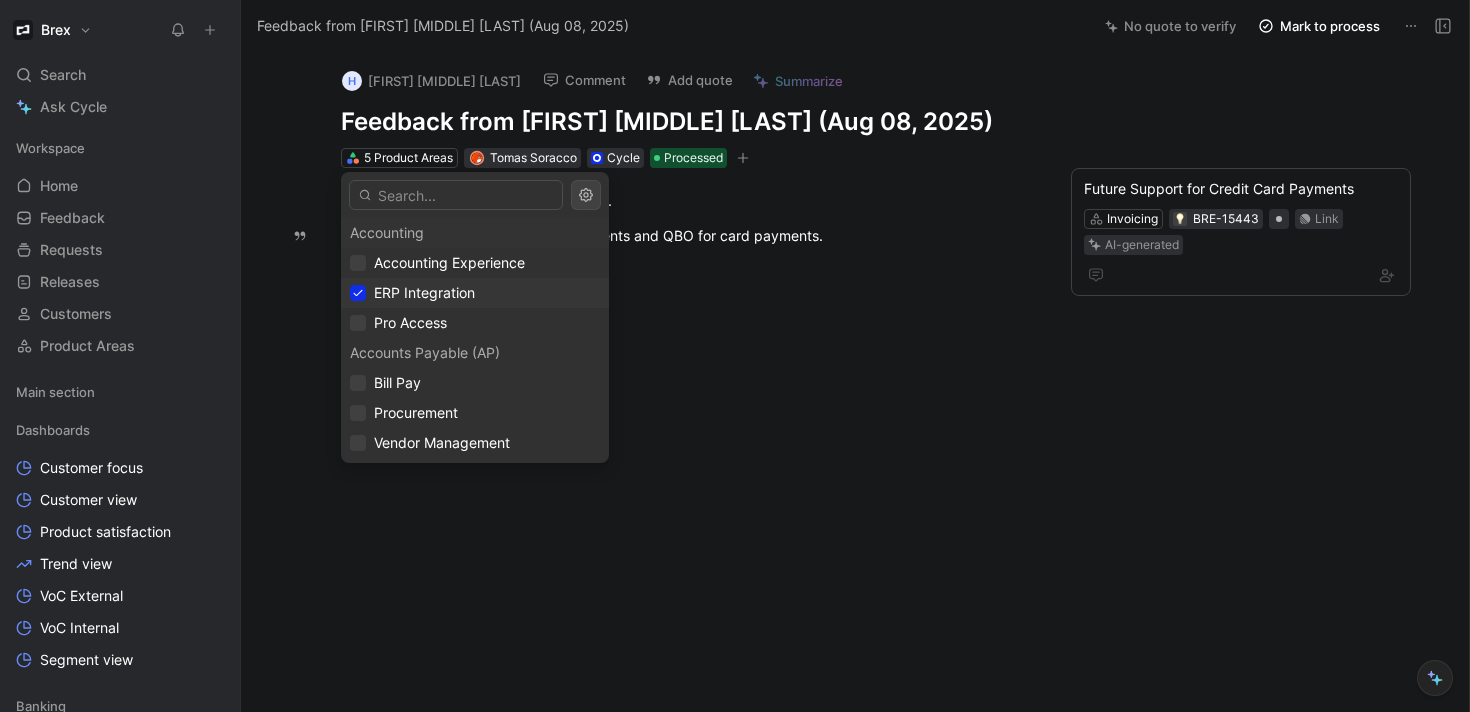 click on "ERP Integration" at bounding box center (424, 292) 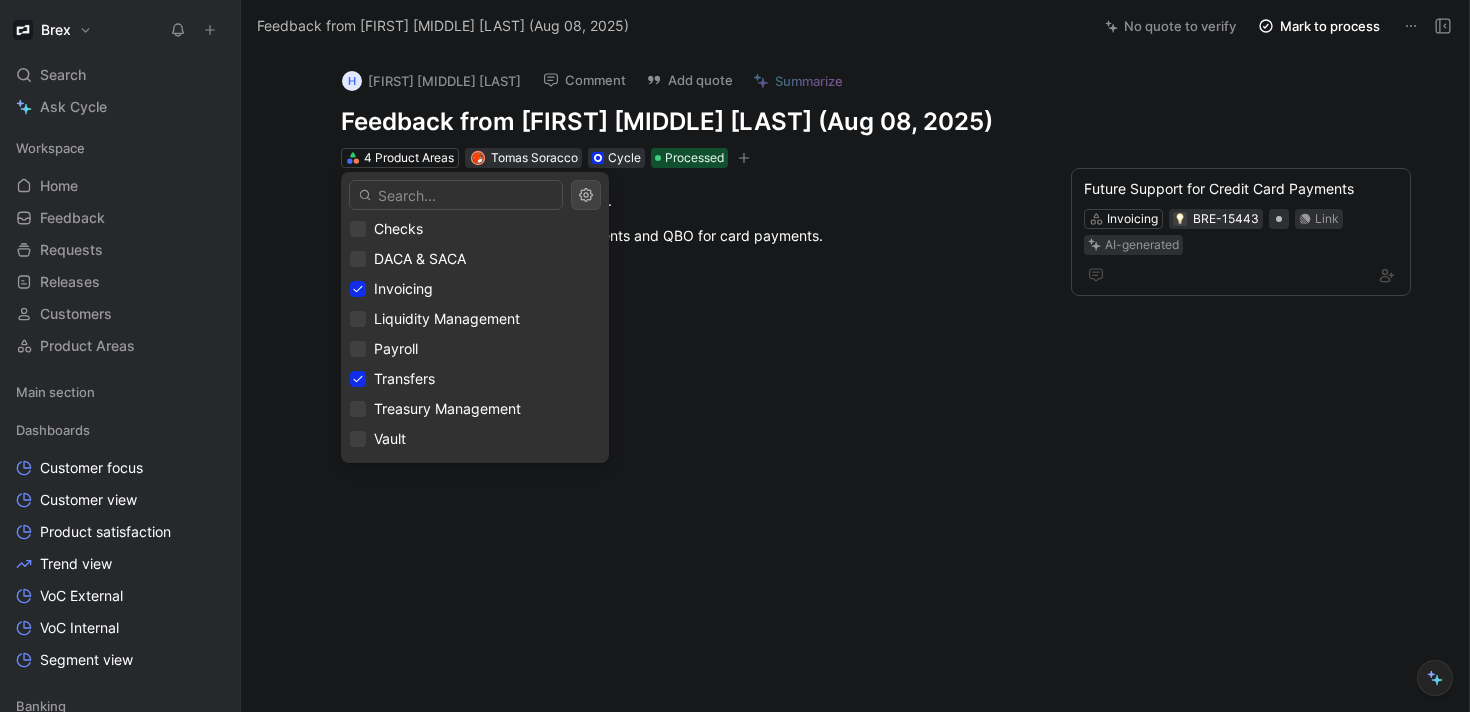 scroll, scrollTop: 551, scrollLeft: 0, axis: vertical 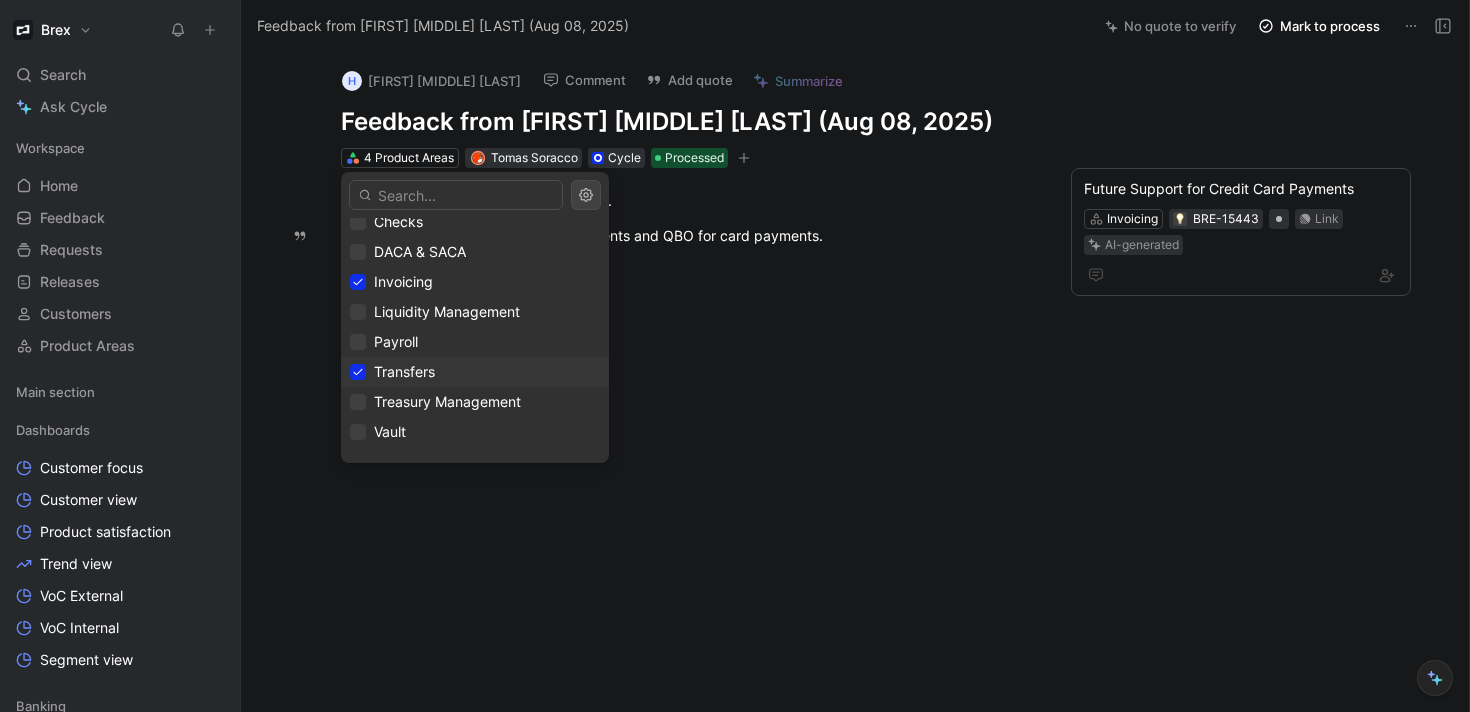 click on "Transfers" at bounding box center (475, 372) 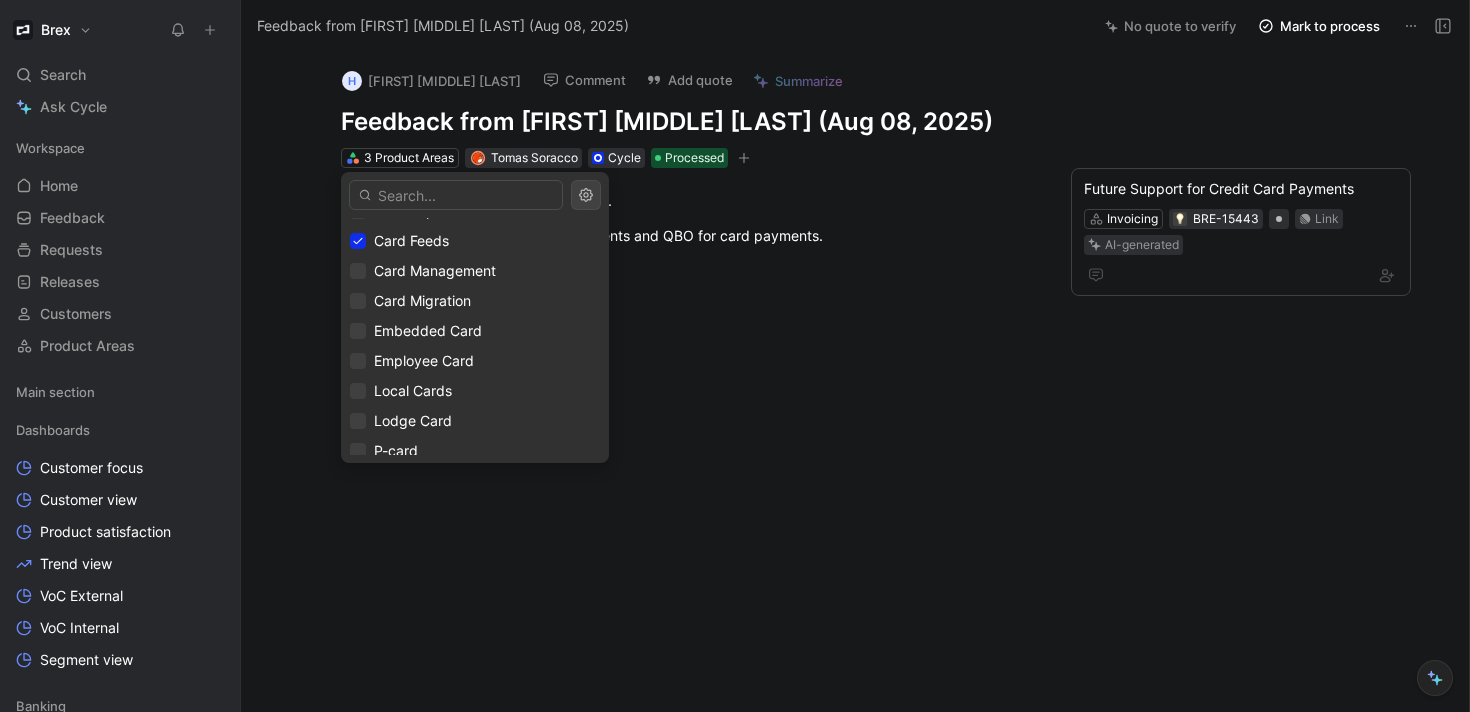 scroll, scrollTop: 812, scrollLeft: 0, axis: vertical 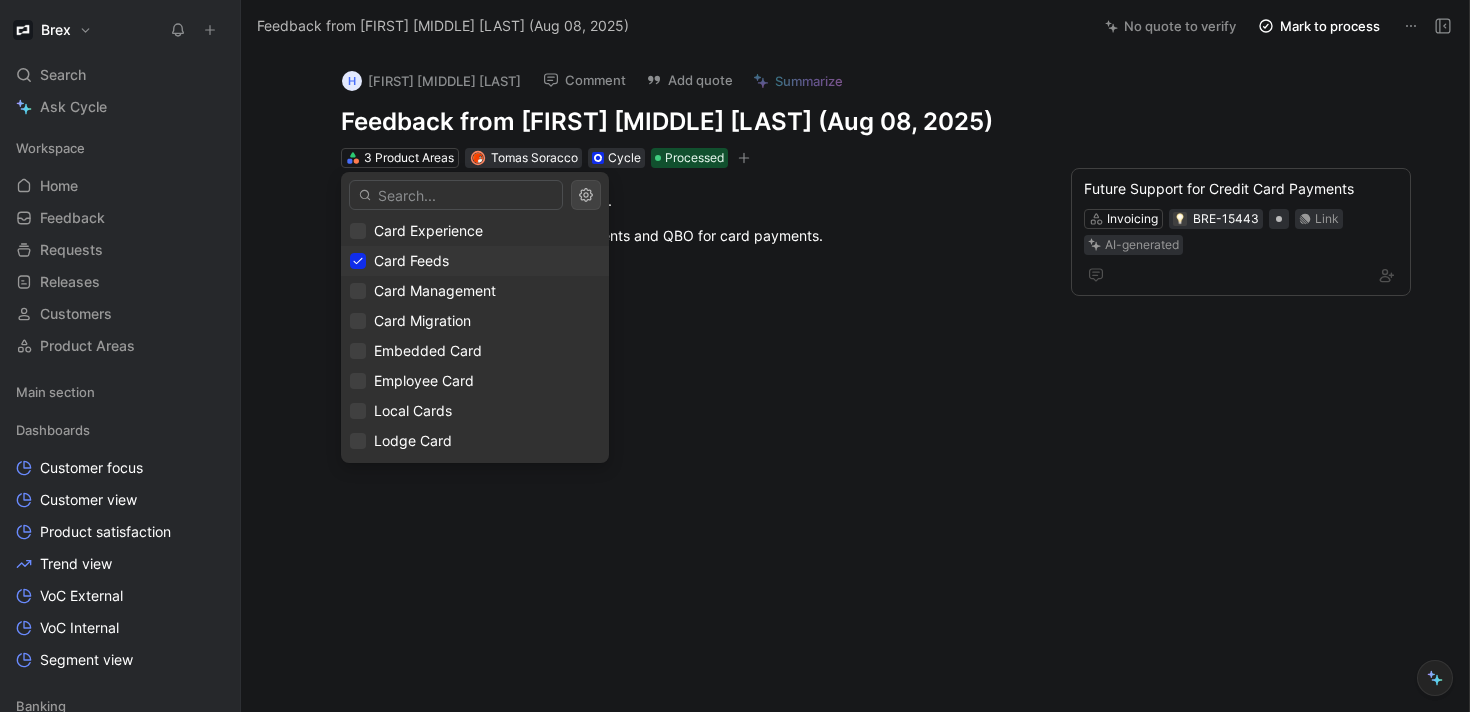 click on "Card Feeds" at bounding box center [475, 261] 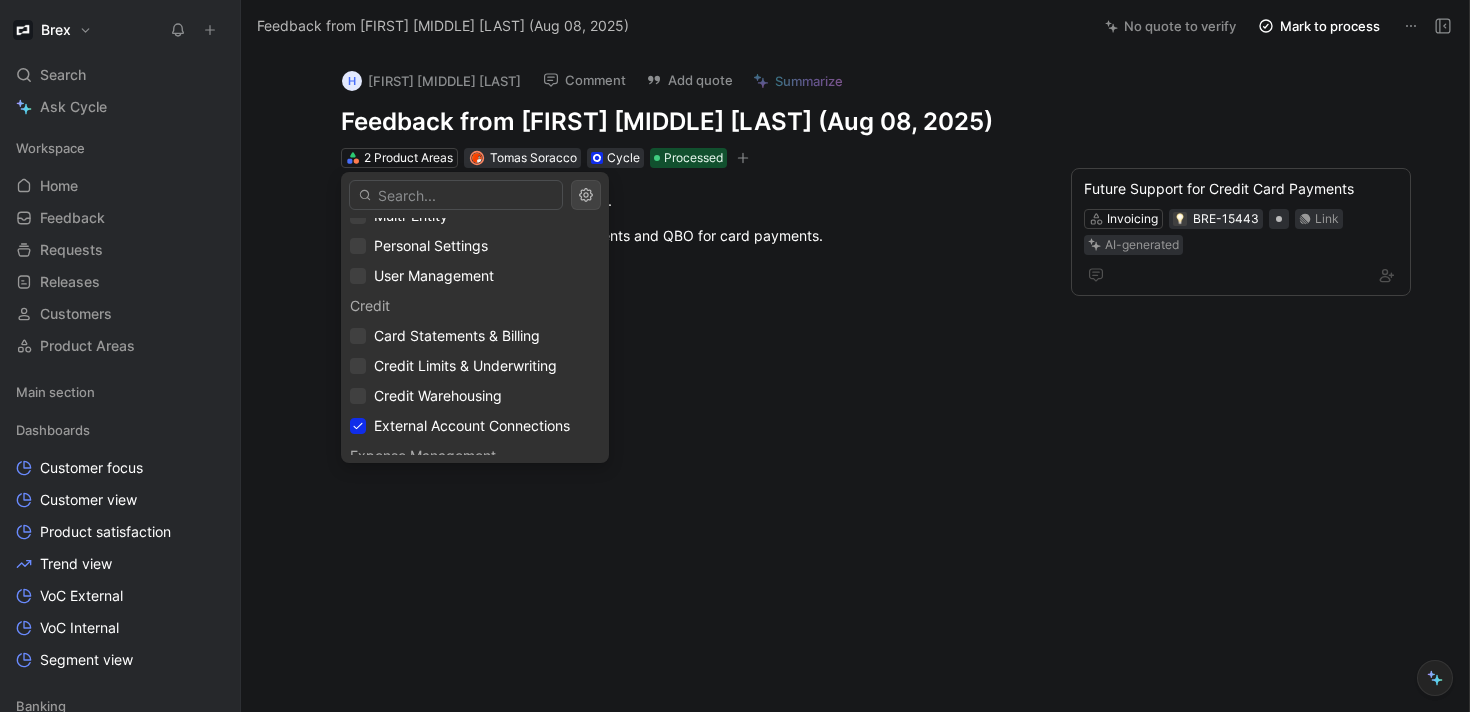 scroll, scrollTop: 1219, scrollLeft: 0, axis: vertical 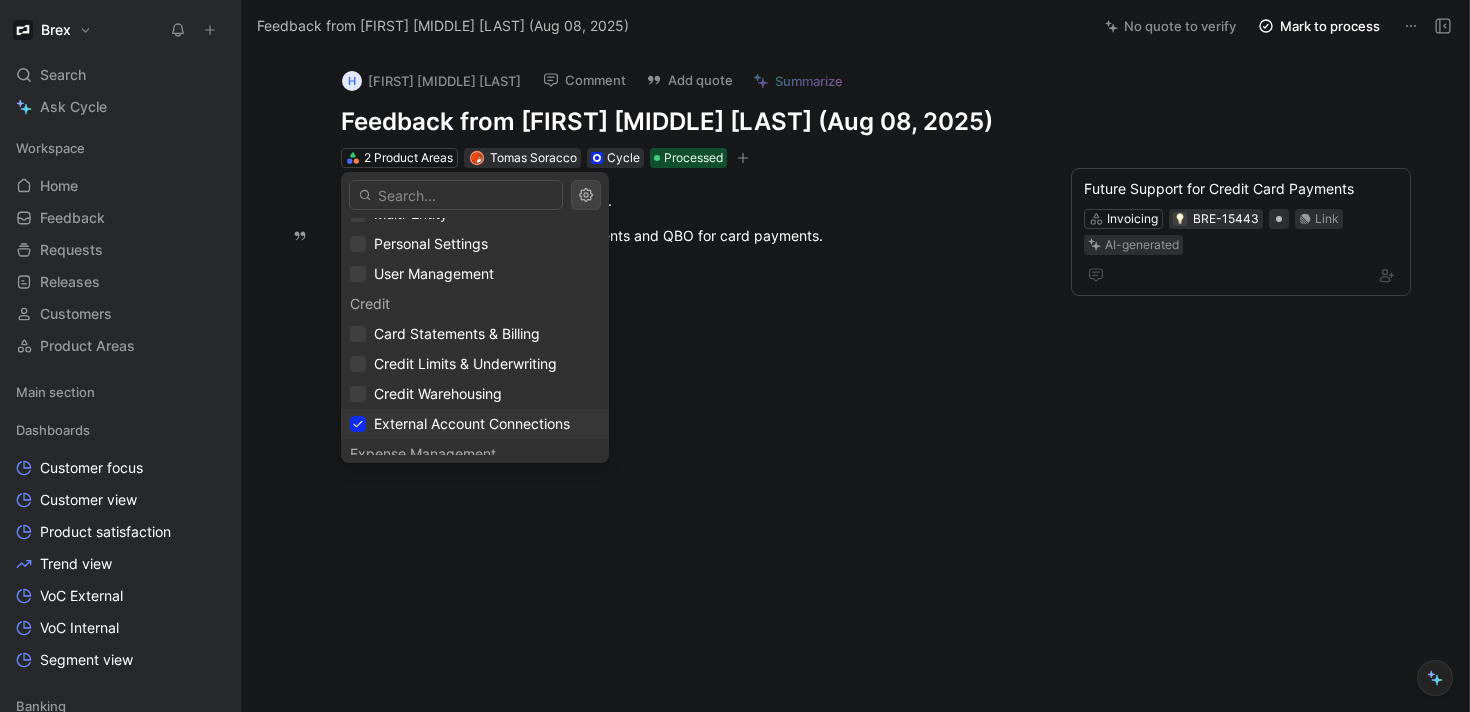 click on "External Account Connections" at bounding box center (472, 423) 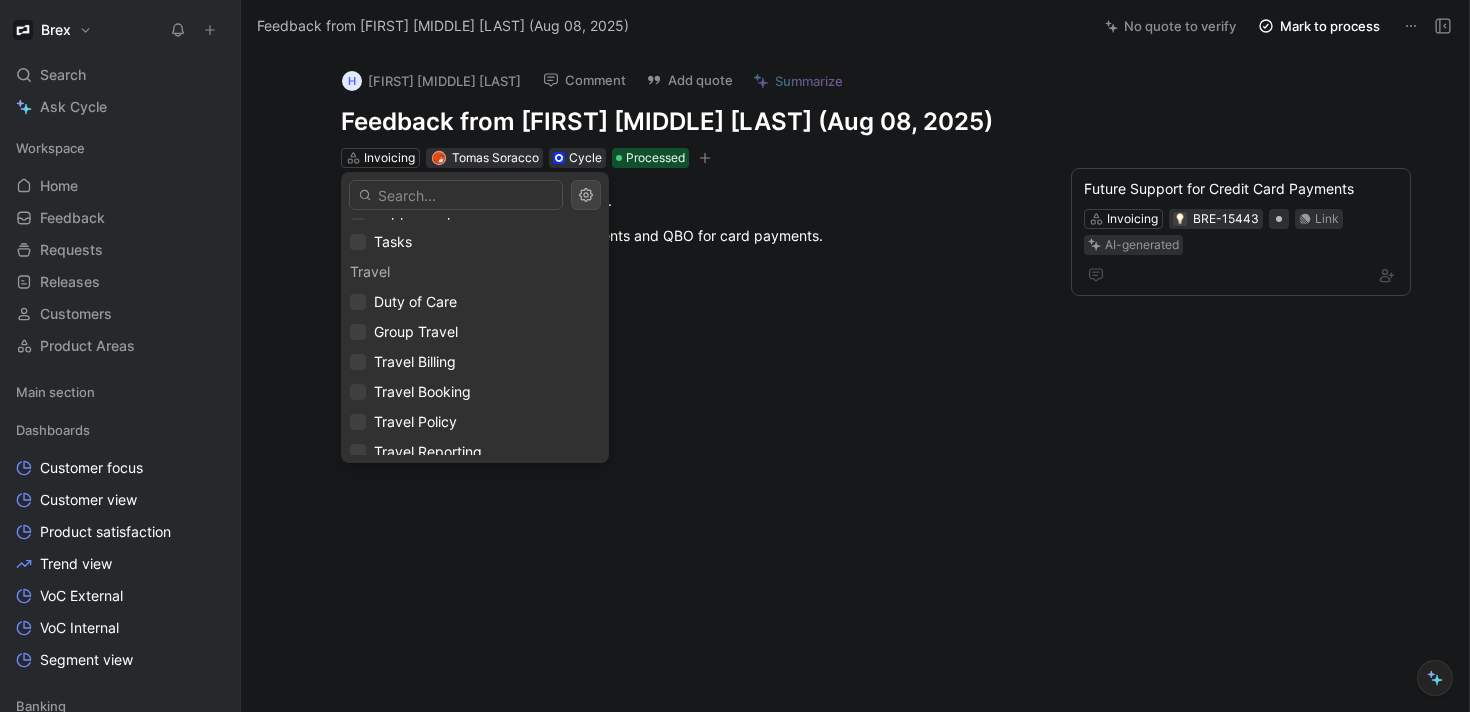 scroll, scrollTop: 2313, scrollLeft: 0, axis: vertical 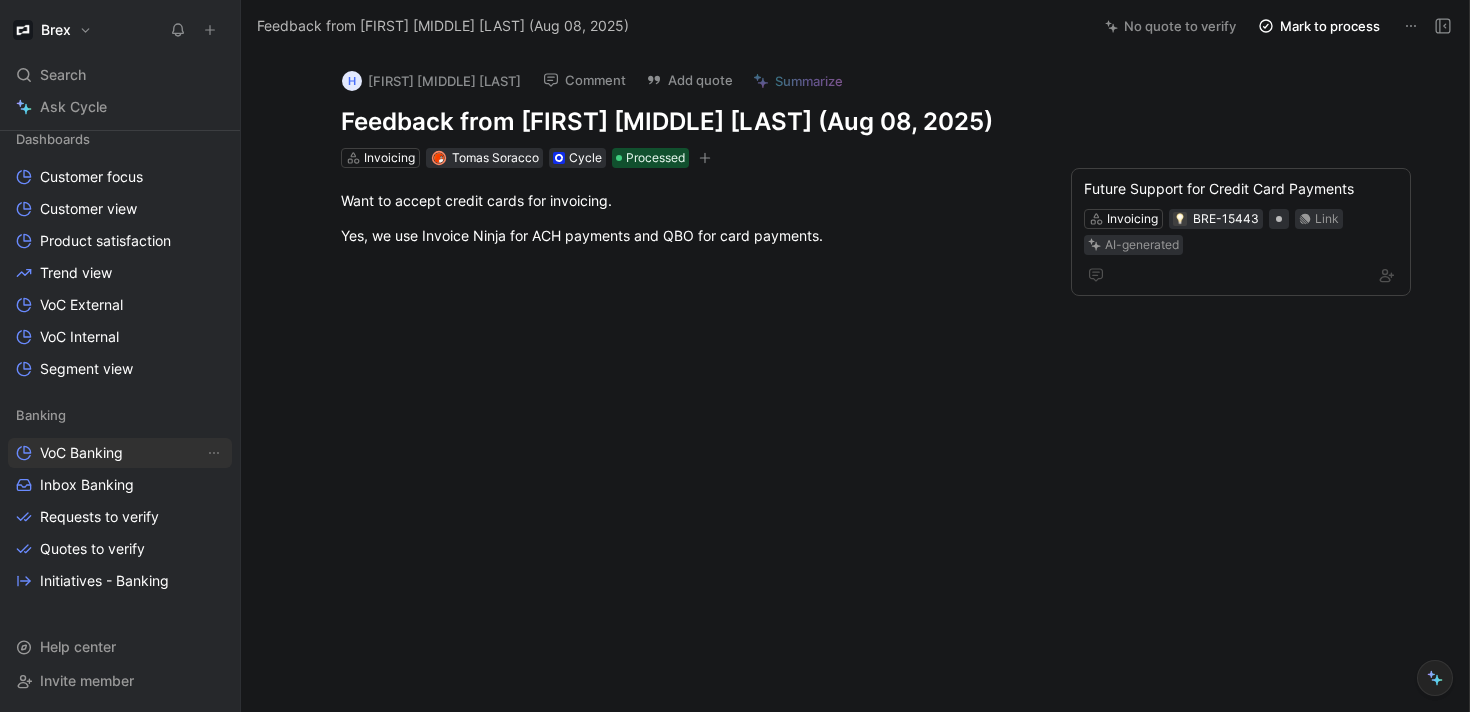 click on "VoC Banking" at bounding box center (81, 453) 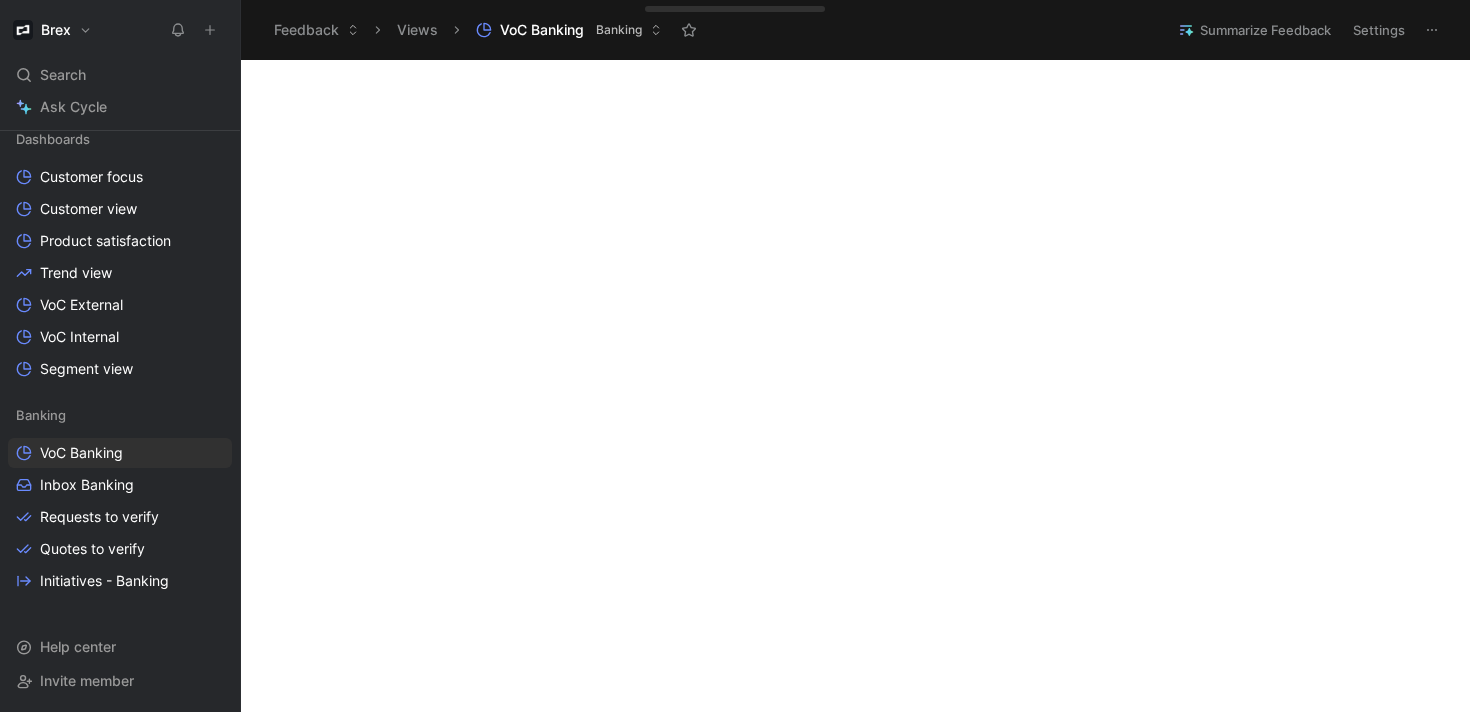 scroll, scrollTop: 377, scrollLeft: 0, axis: vertical 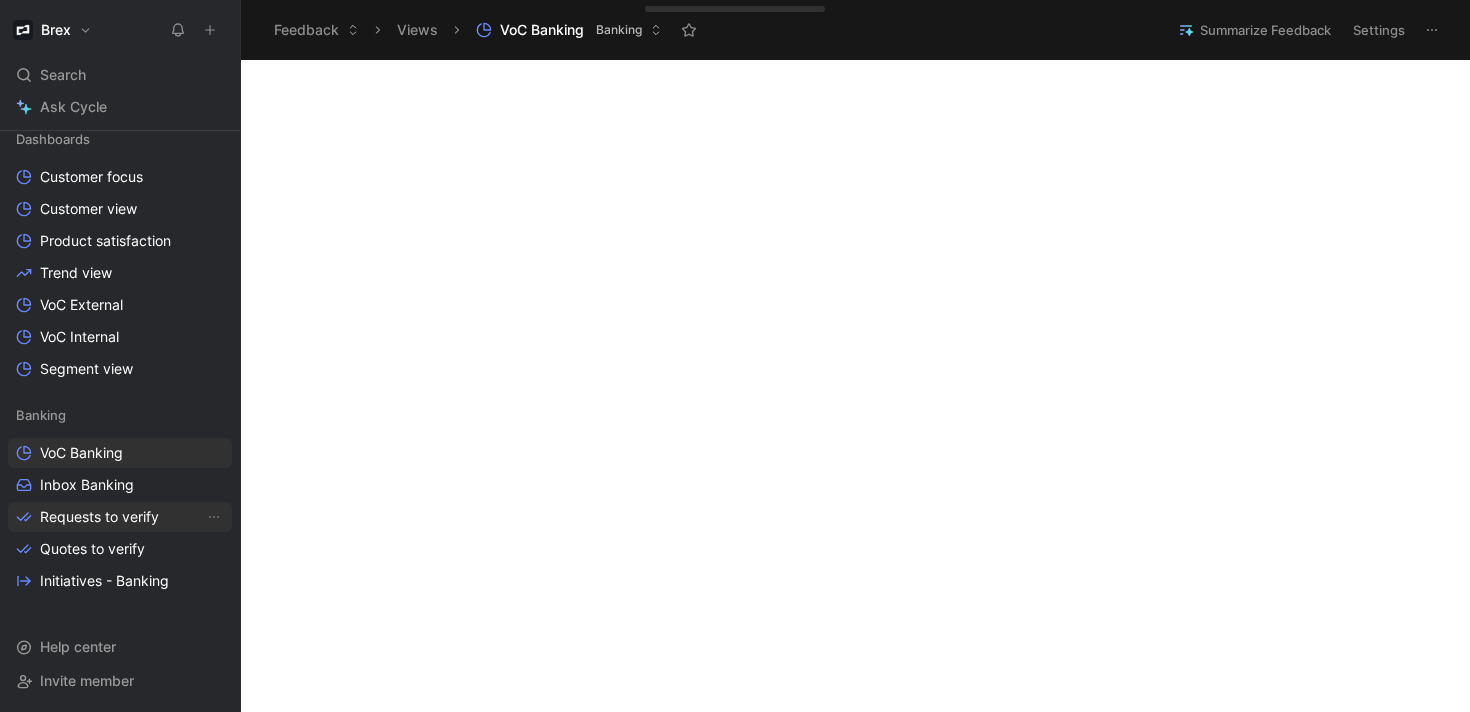 click on "Requests to verify" at bounding box center (99, 517) 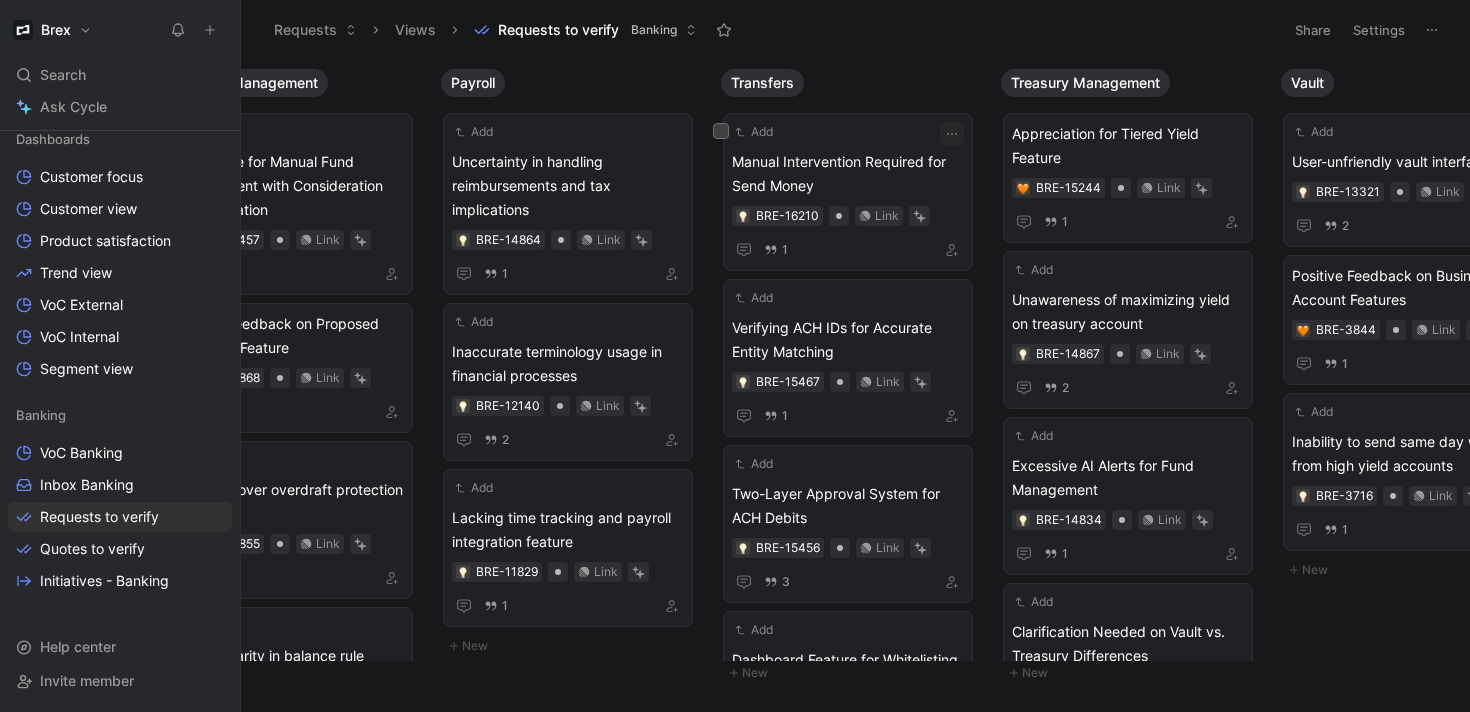 scroll, scrollTop: 0, scrollLeft: 1593, axis: horizontal 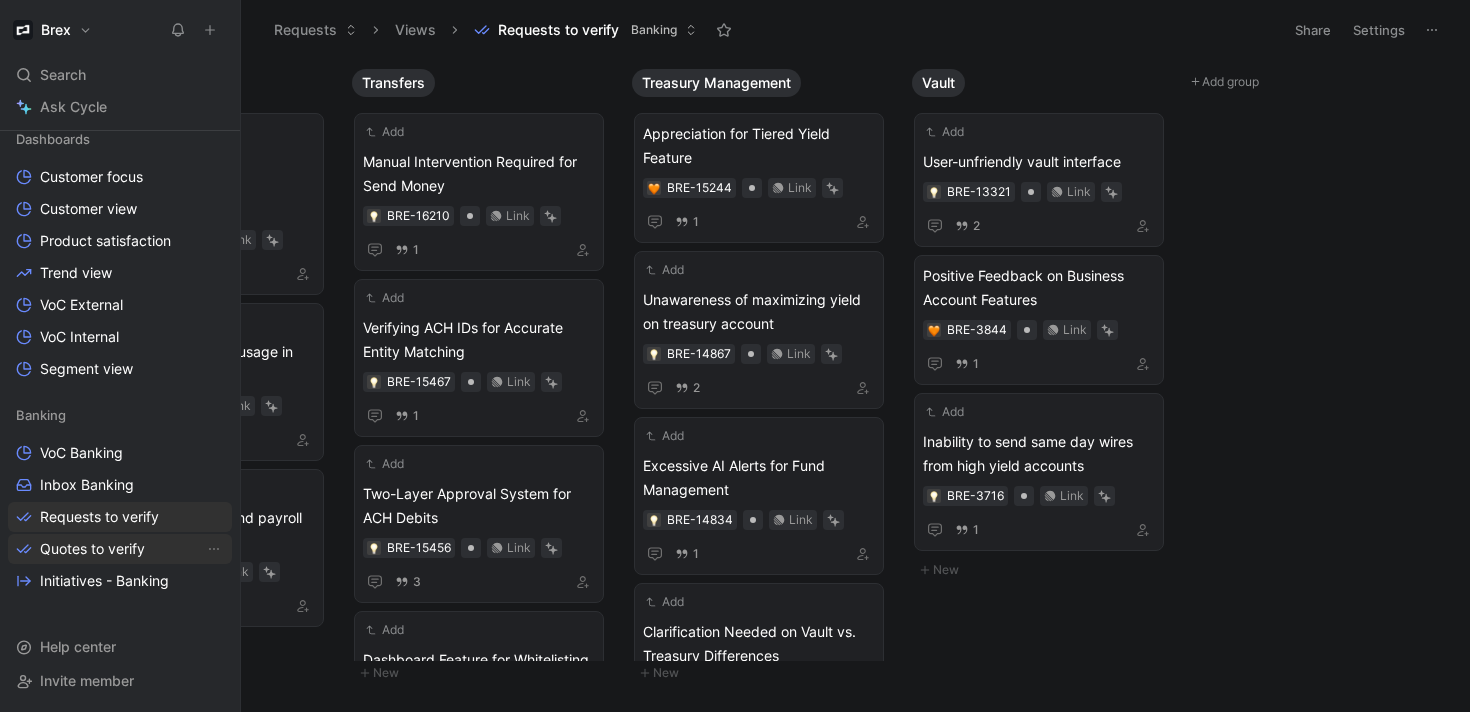 click on "Quotes to verify" at bounding box center [92, 549] 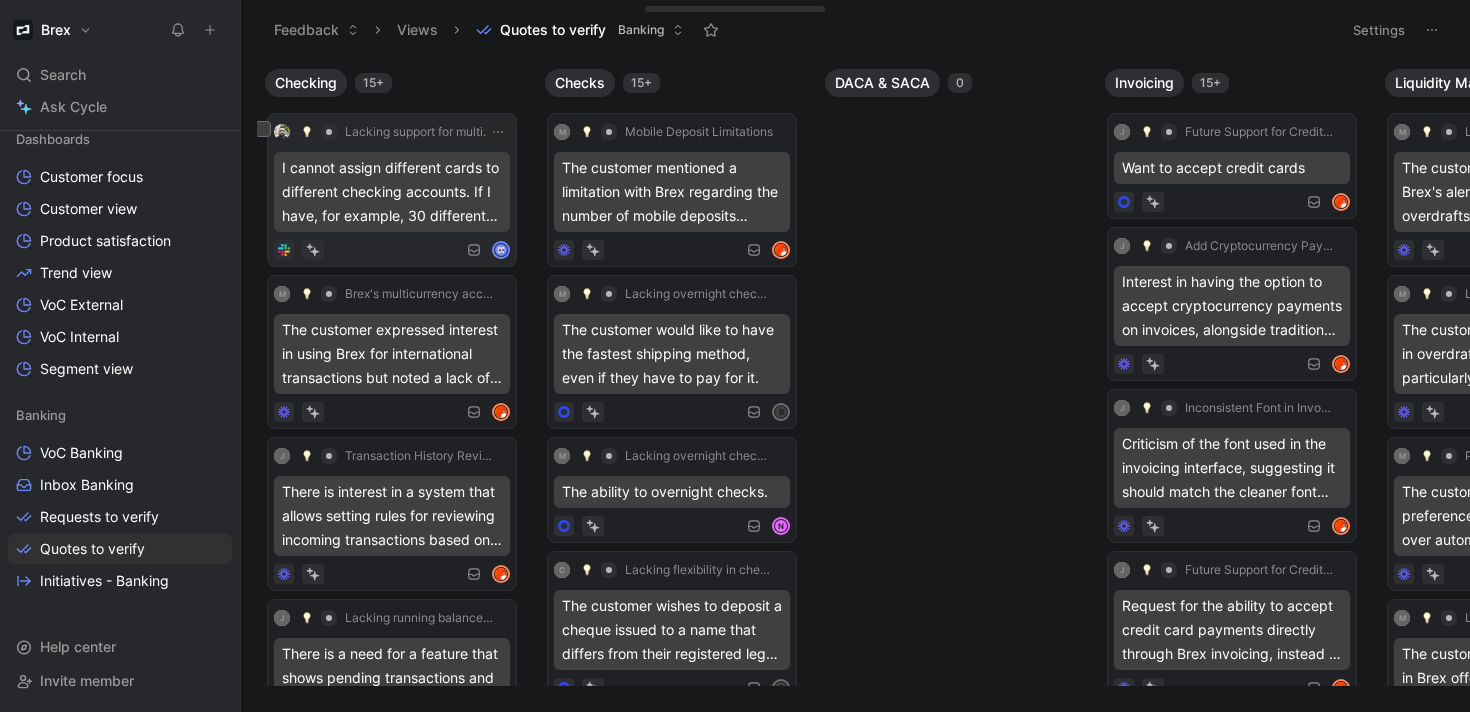 click on "I cannot assign different cards to different checking accounts. If I have, for example, 30 different credit cards for travel expenses and 30 different p-cards for project procurement, they all need to draw from a single checking account." at bounding box center (392, 192) 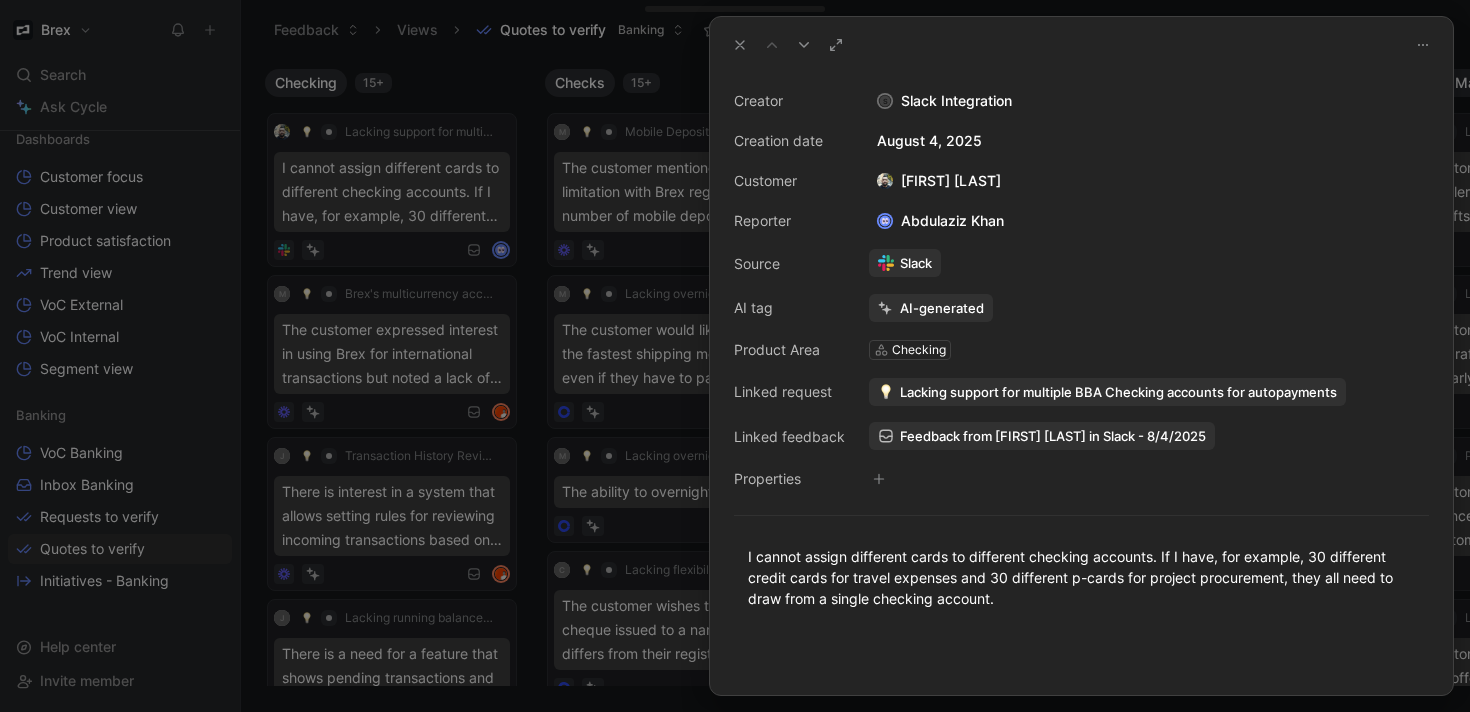 click at bounding box center (735, 356) 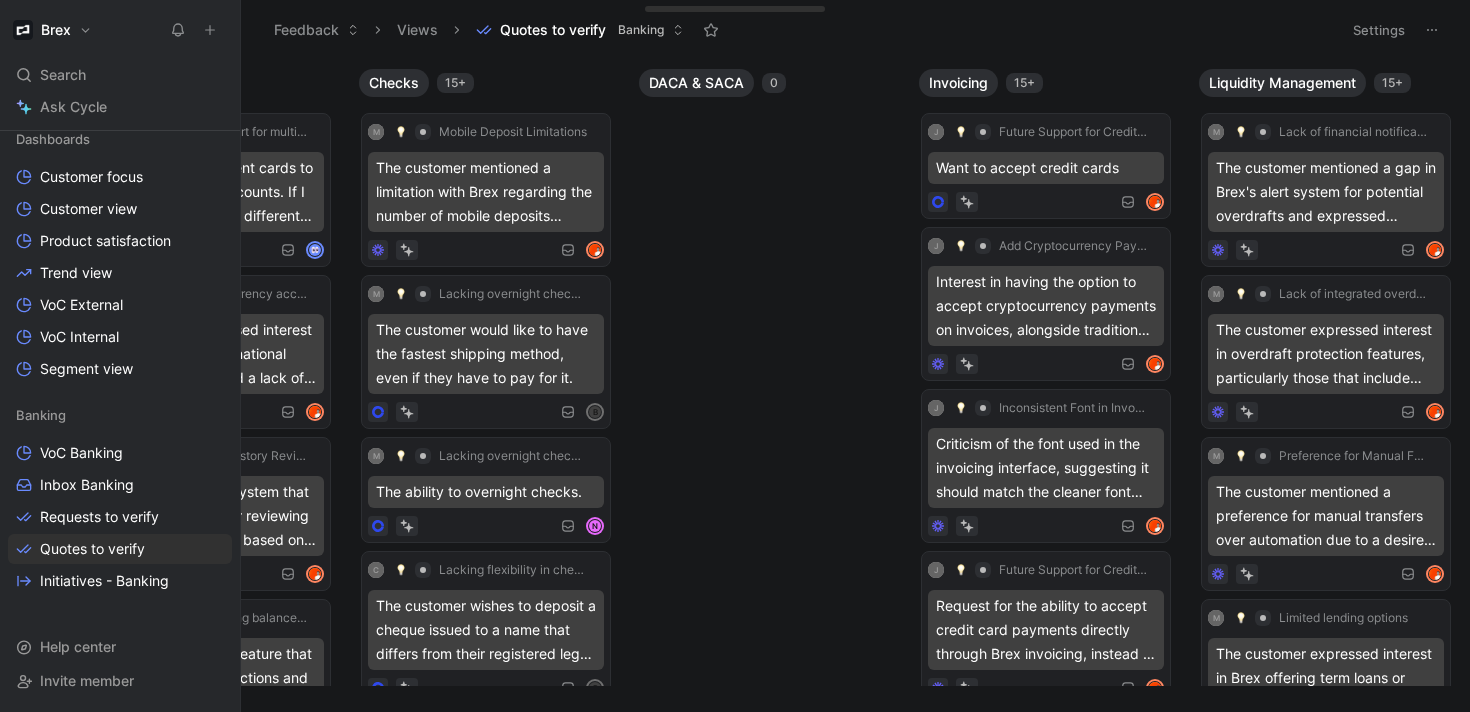 scroll, scrollTop: 0, scrollLeft: 0, axis: both 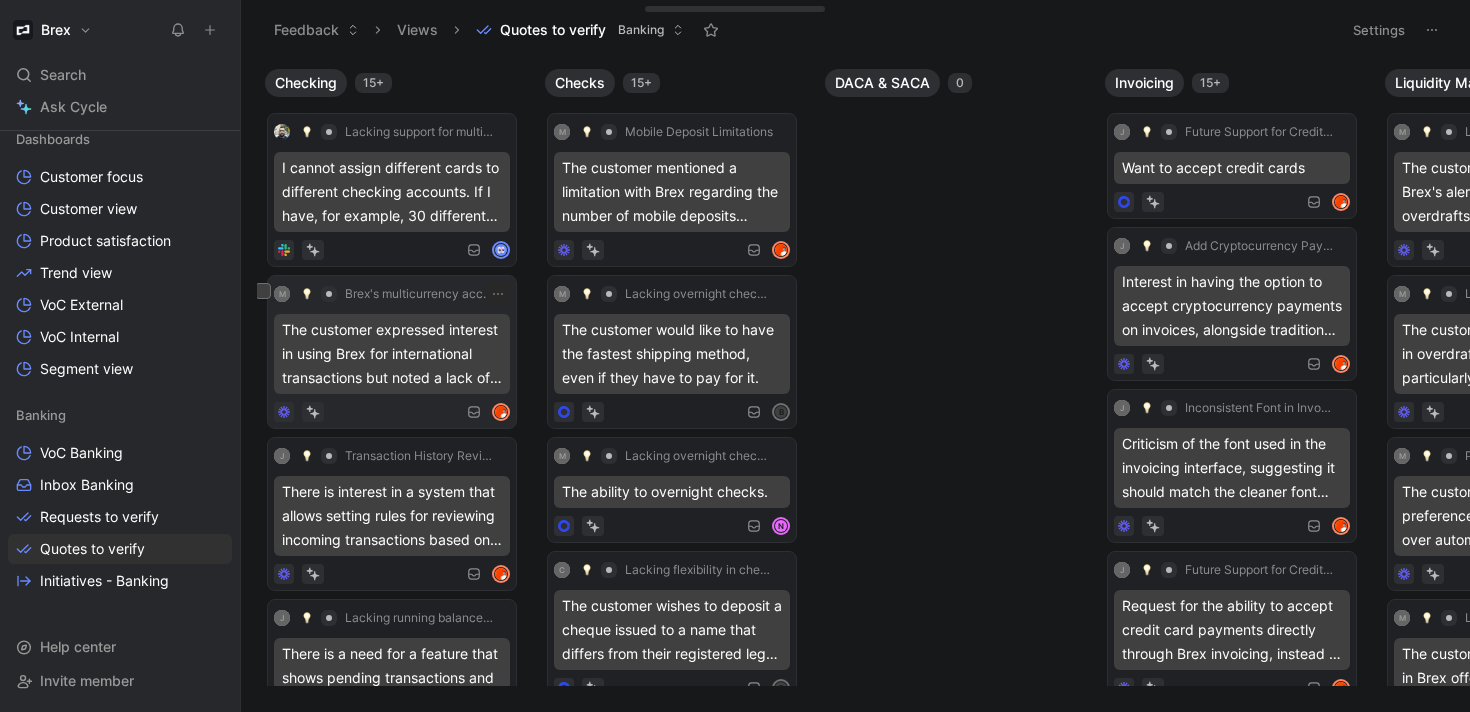 click on "The customer expressed interest in using Brex for international transactions but noted a lack of clarity on fee structures compared to their current provider, Wise." at bounding box center (392, 354) 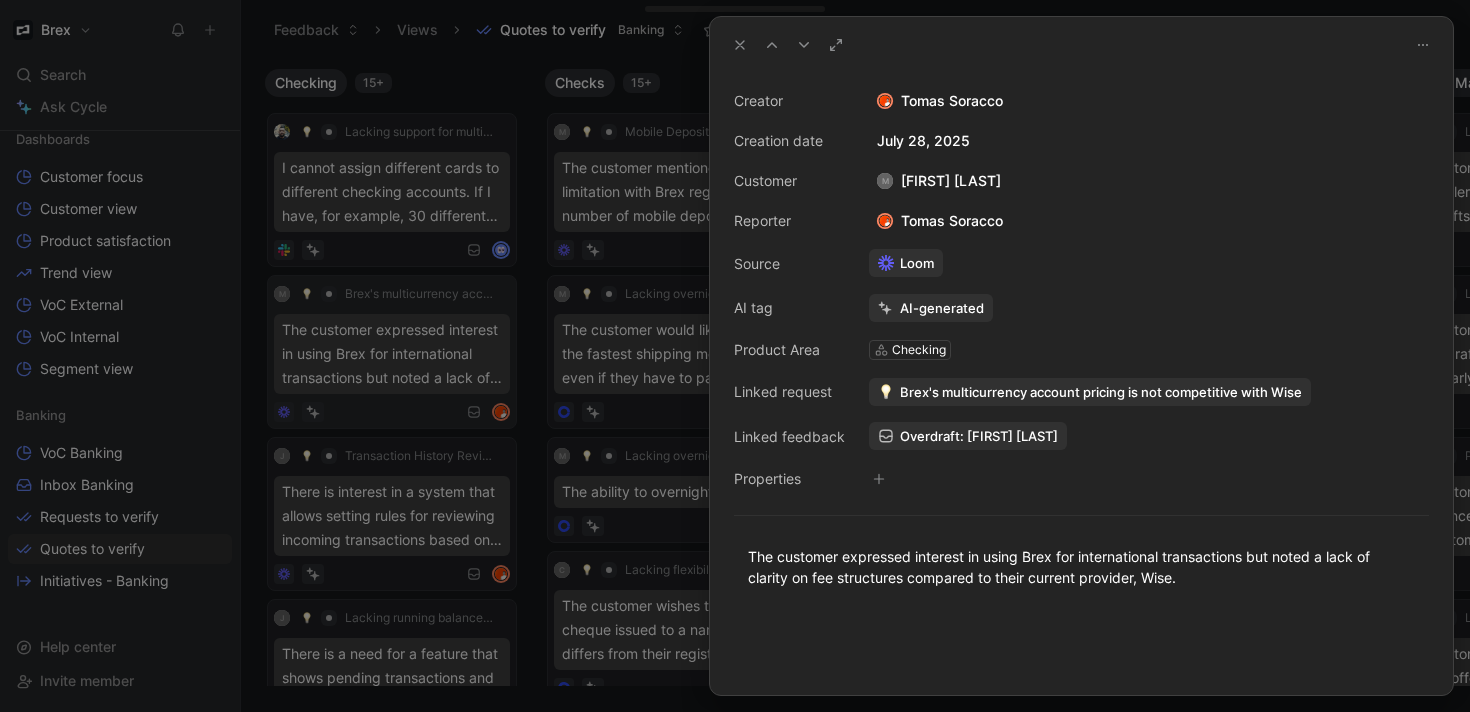 click at bounding box center [735, 356] 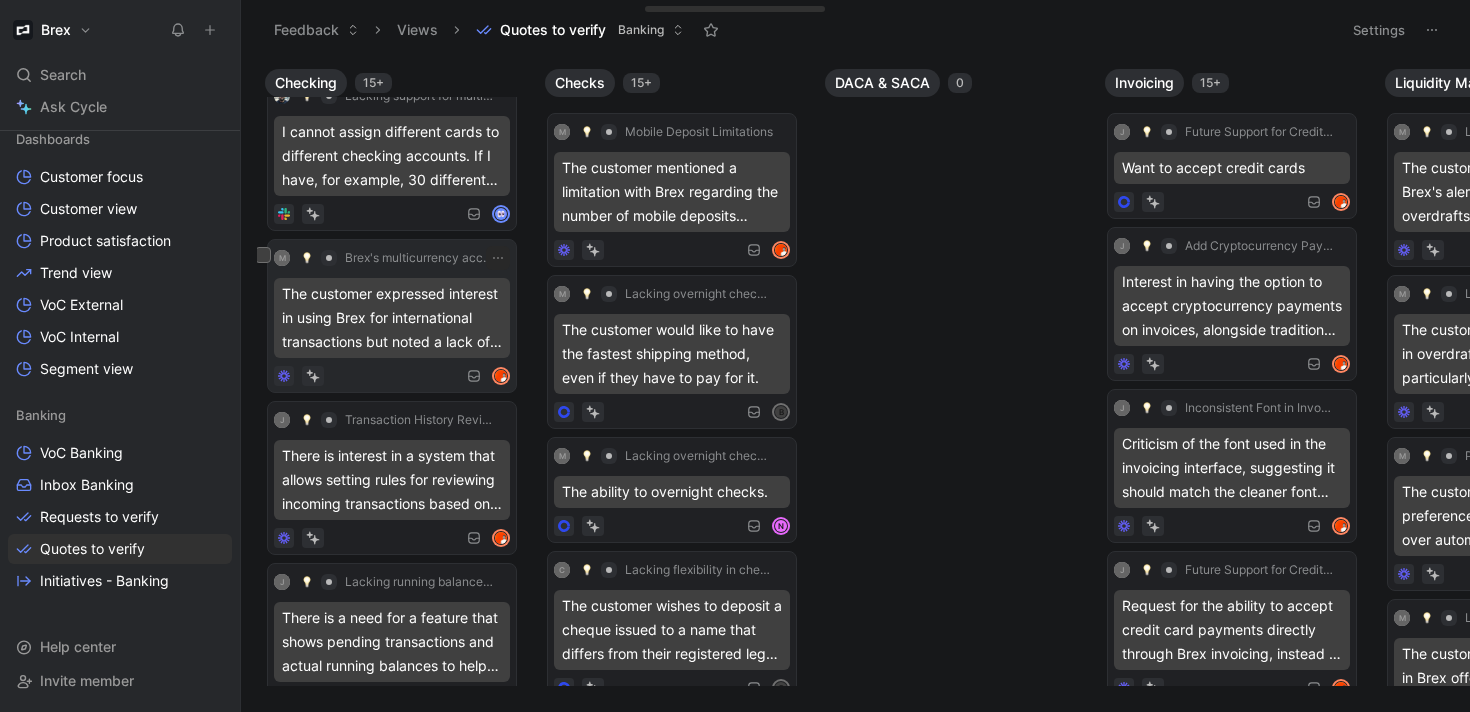 scroll, scrollTop: 48, scrollLeft: 0, axis: vertical 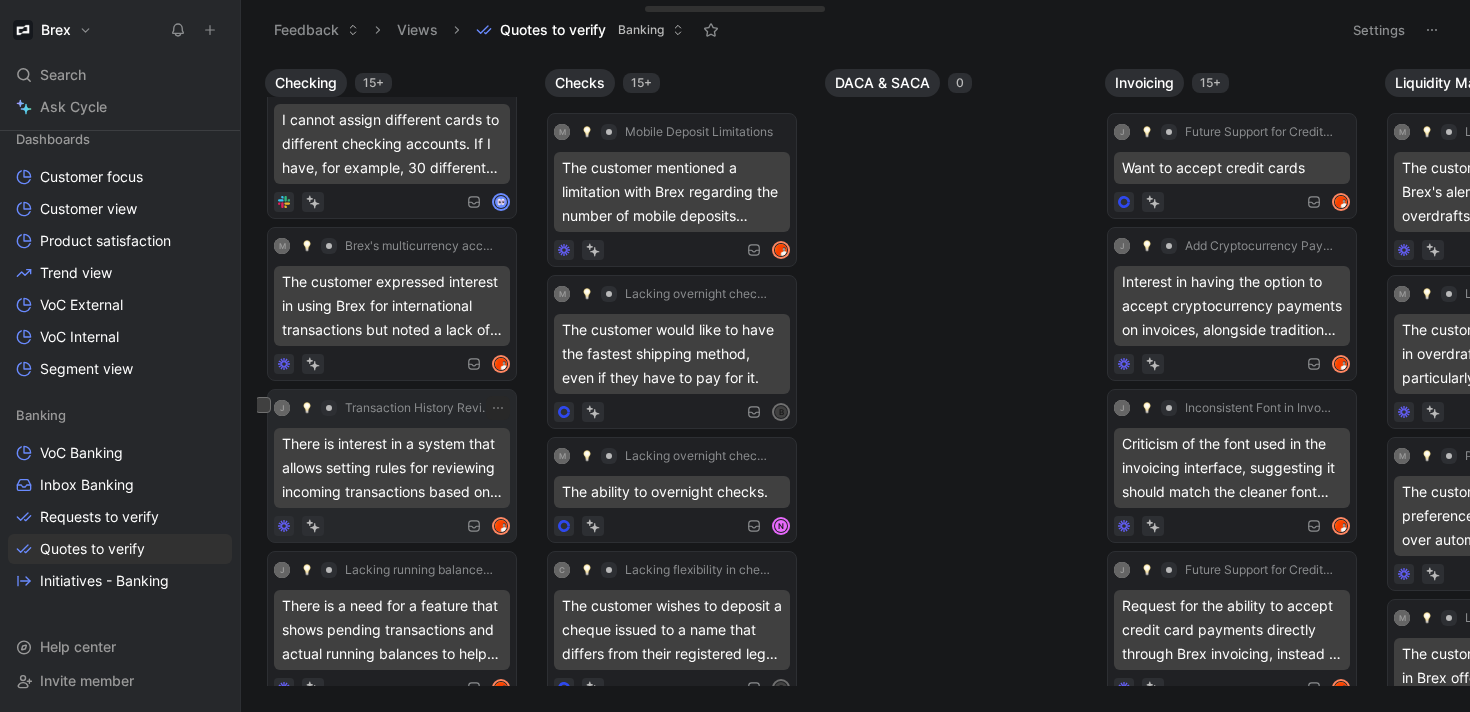 click on "There is interest in a system that allows setting rules for reviewing incoming transactions based on vendor and amount, similar to a previous system used with M&T Bank." at bounding box center (392, 468) 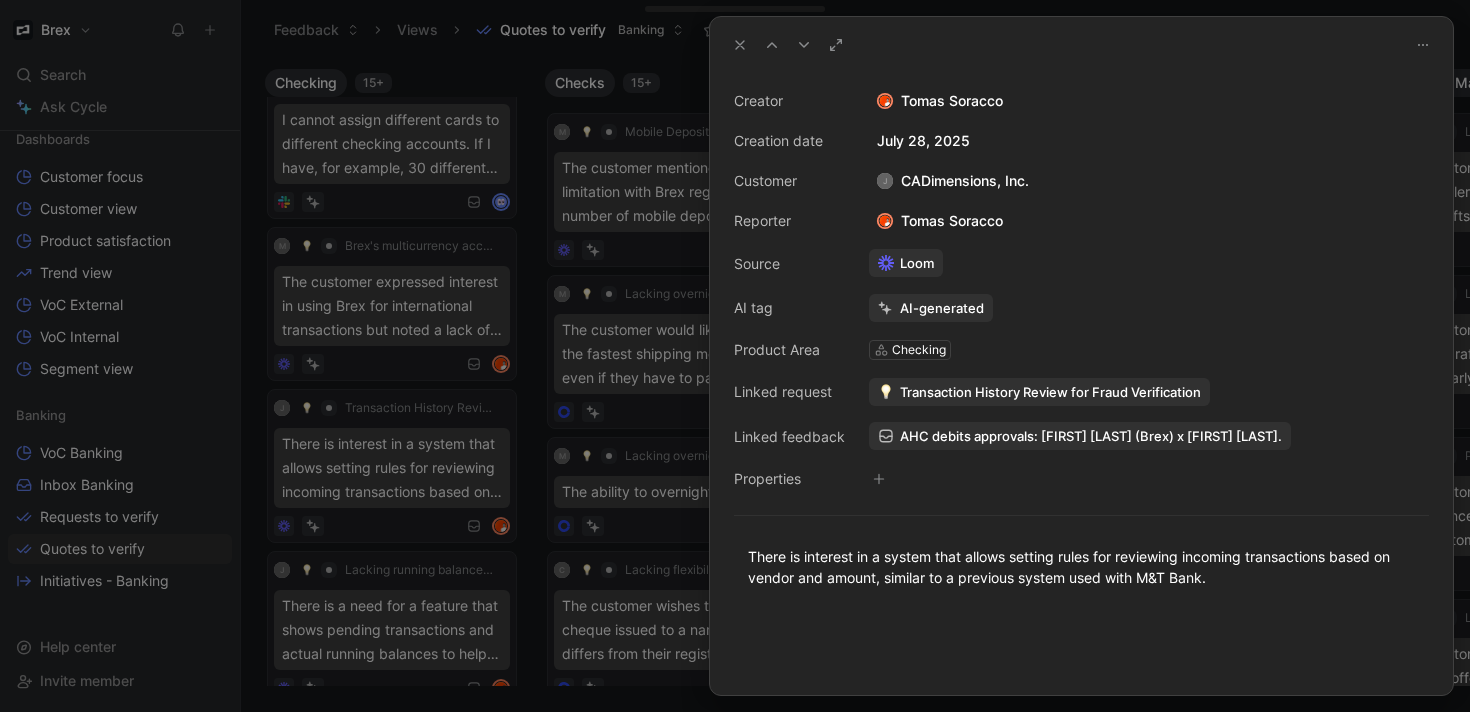click at bounding box center [735, 356] 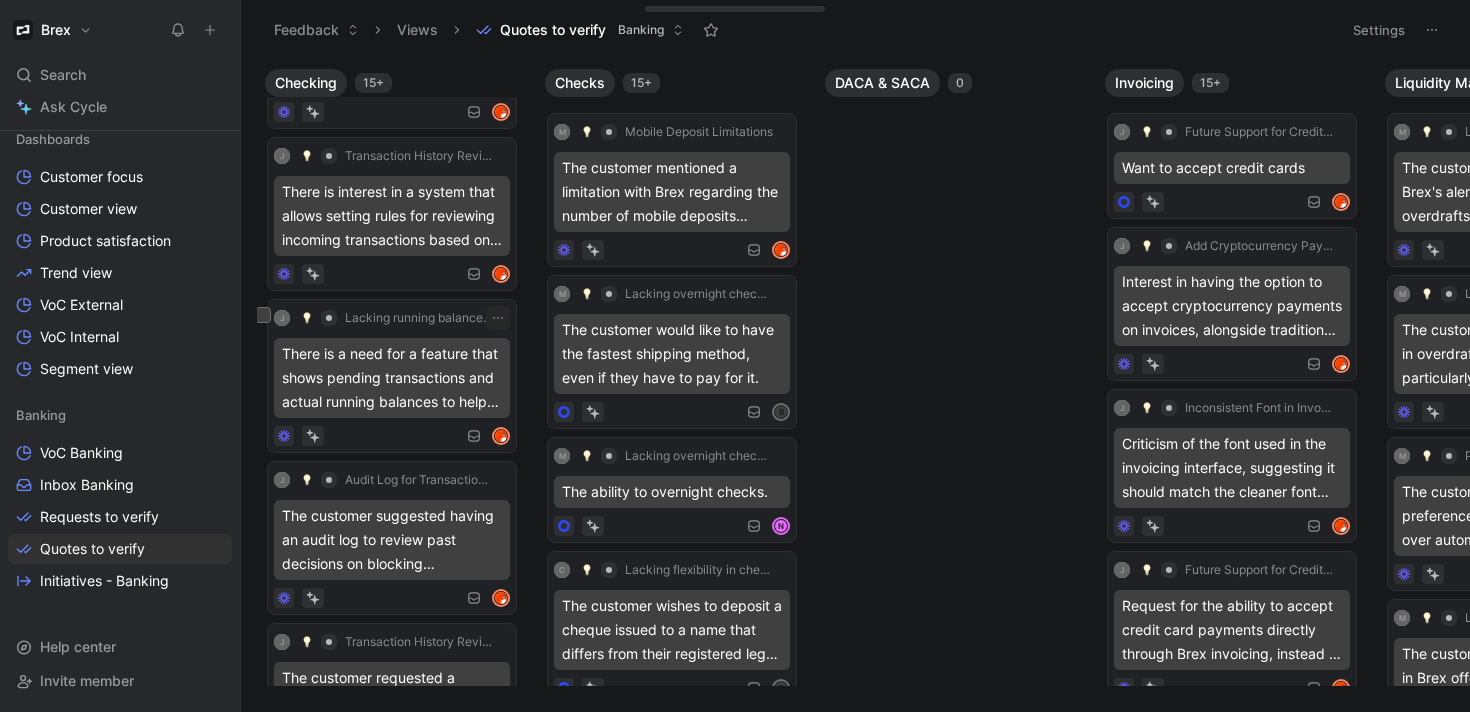 scroll, scrollTop: 309, scrollLeft: 0, axis: vertical 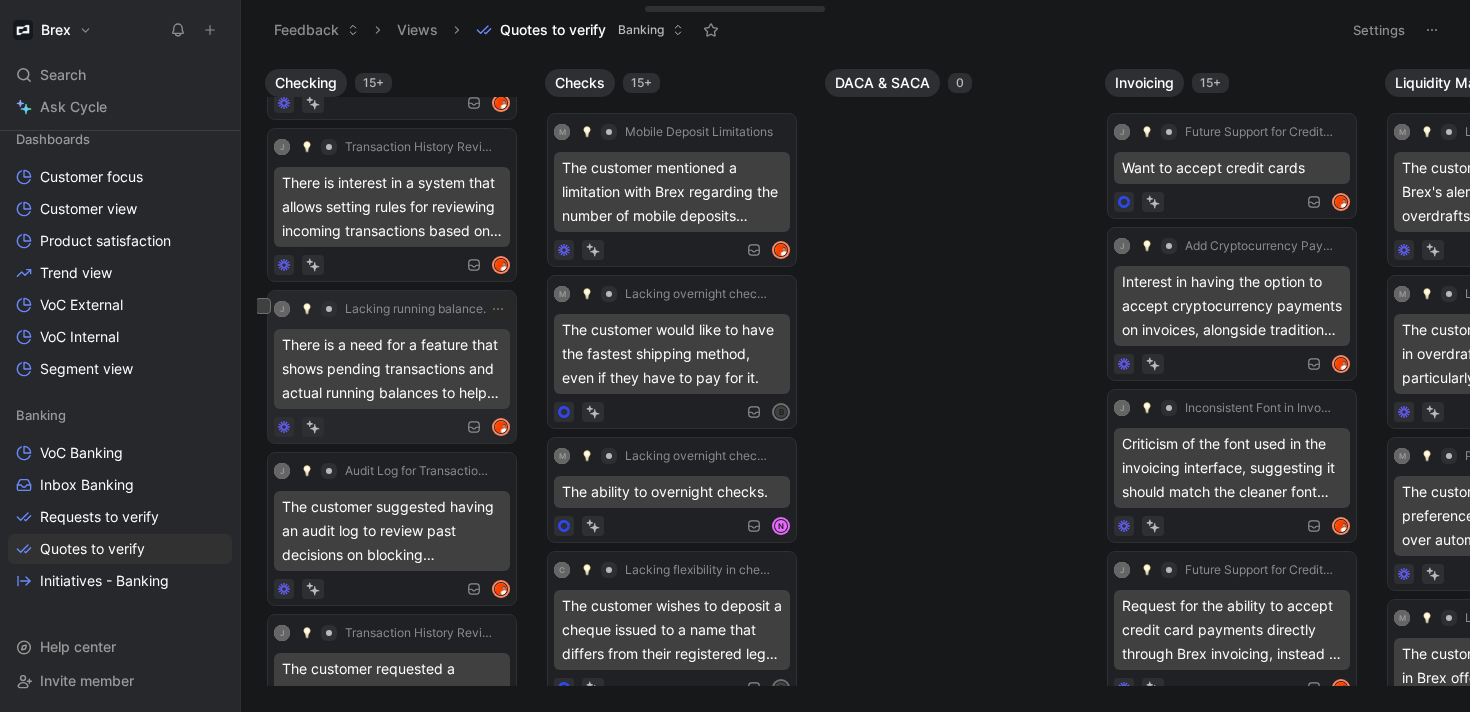 click on "There is a need for a feature that shows pending transactions and actual running balances to help manage account funds more effectively." at bounding box center [392, 369] 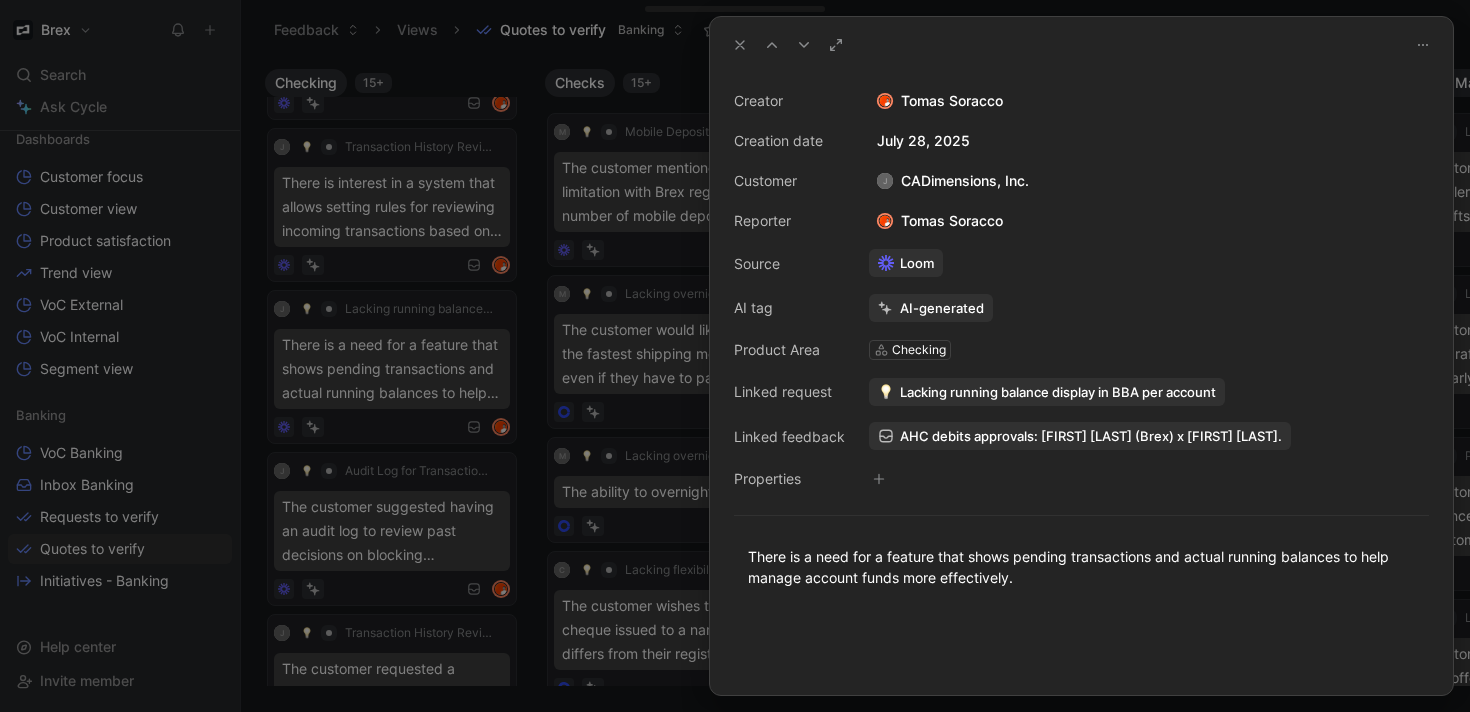click at bounding box center [735, 356] 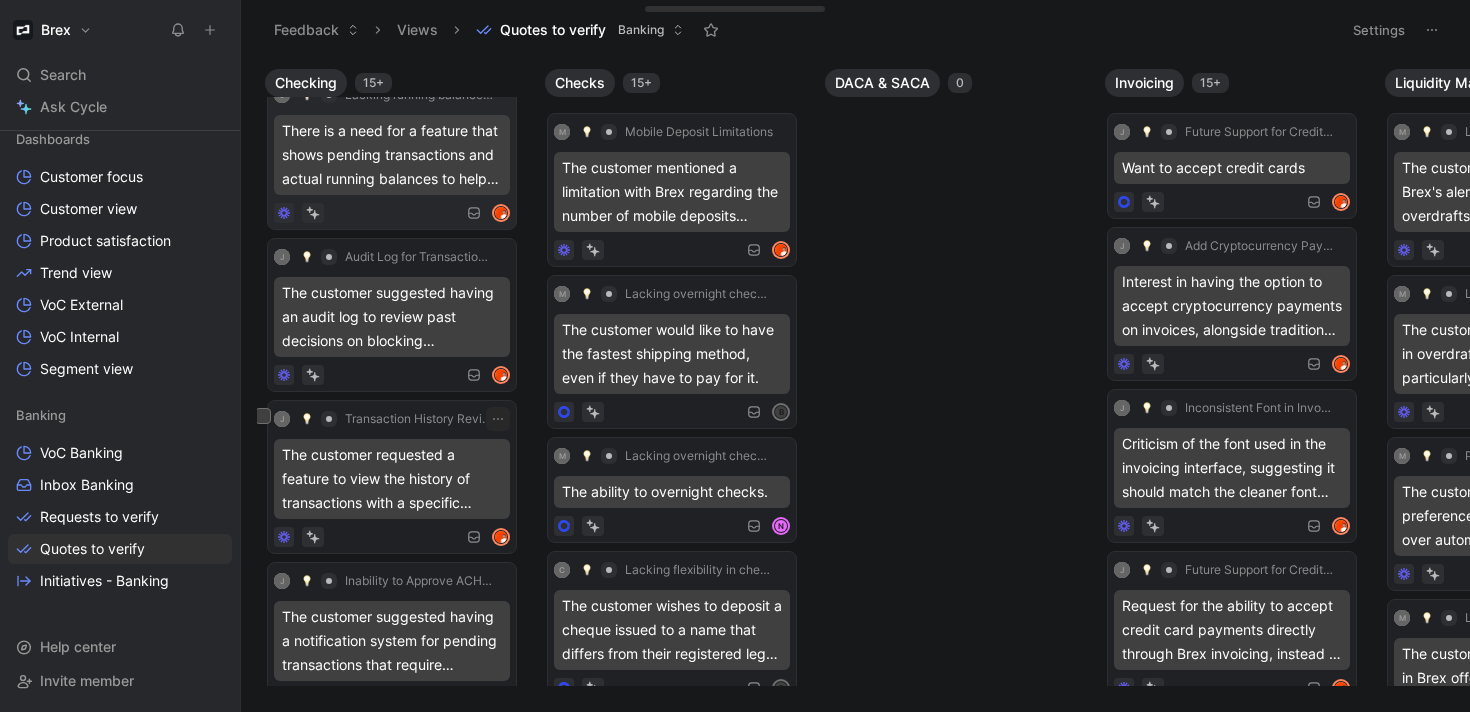 scroll, scrollTop: 539, scrollLeft: 0, axis: vertical 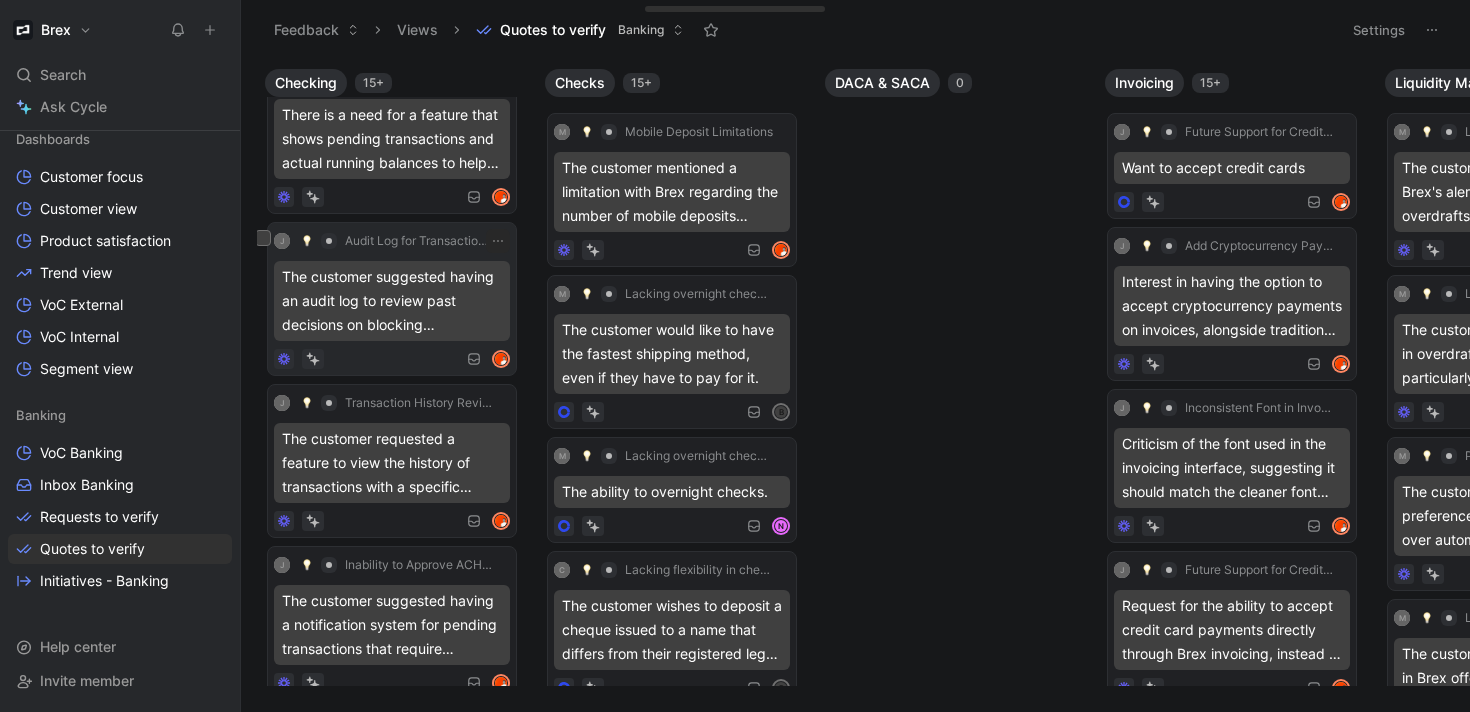 click on "The customer suggested having an audit log to review past decisions on blocking transactions, which would help them remember why a vendor was blocked." at bounding box center [392, 301] 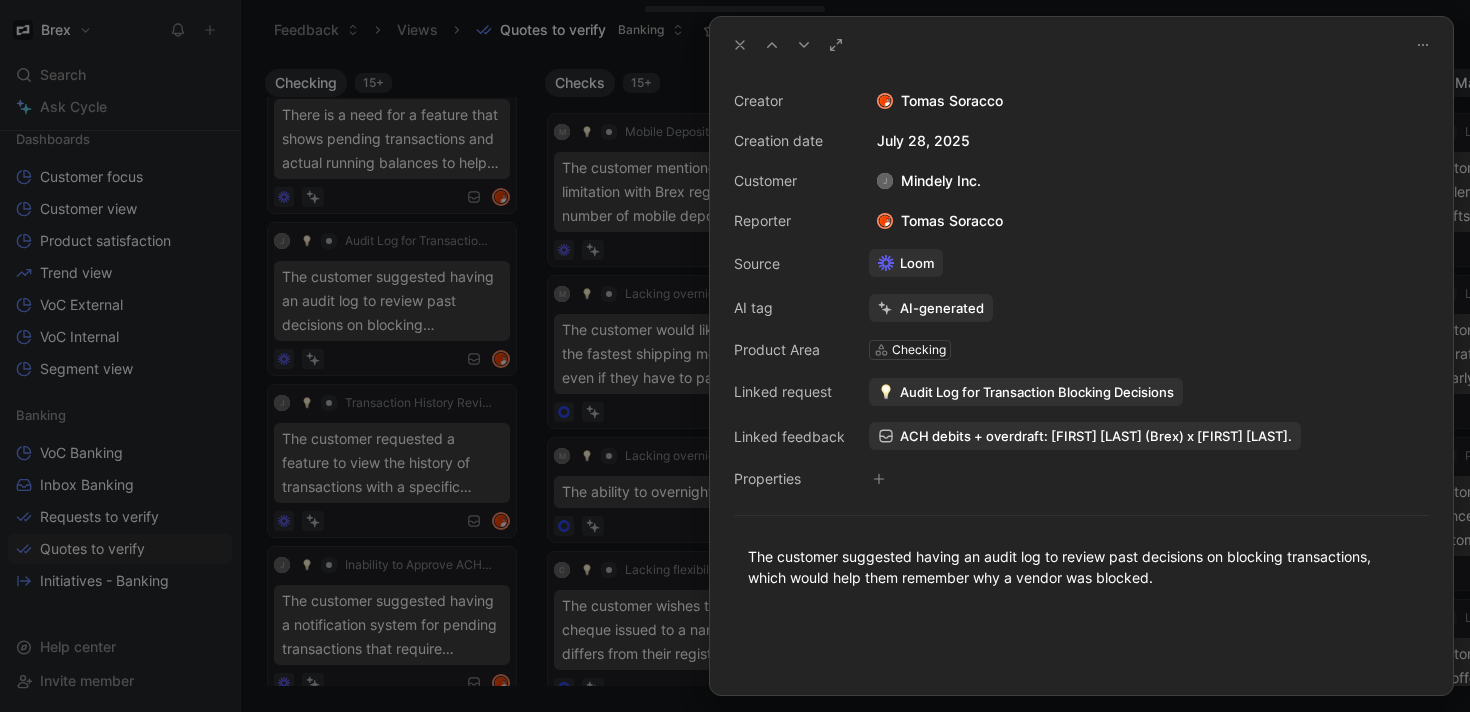 click at bounding box center (735, 356) 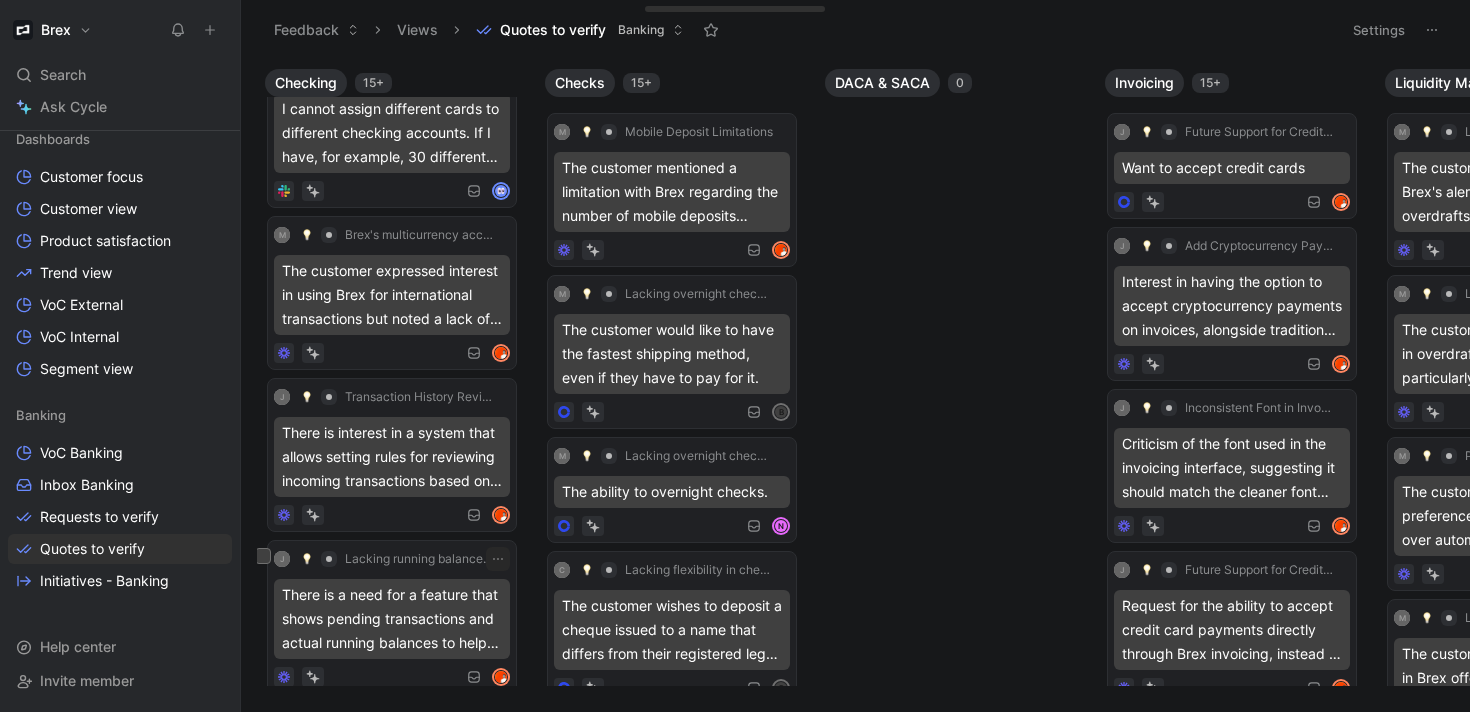 scroll, scrollTop: 0, scrollLeft: 0, axis: both 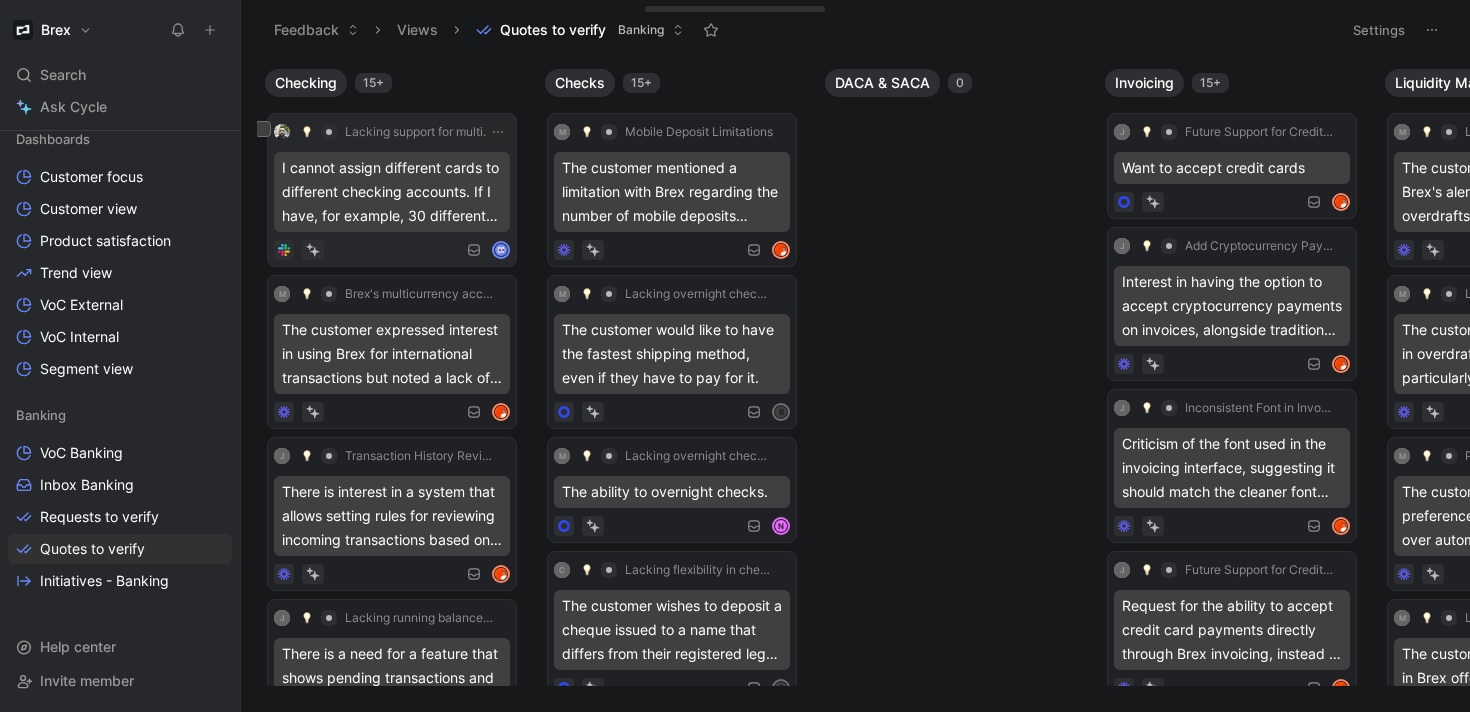 click on "I cannot assign different cards to different checking accounts. If I have, for example, 30 different credit cards for travel expenses and 30 different p-cards for project procurement, they all need to draw from a single checking account." at bounding box center (392, 192) 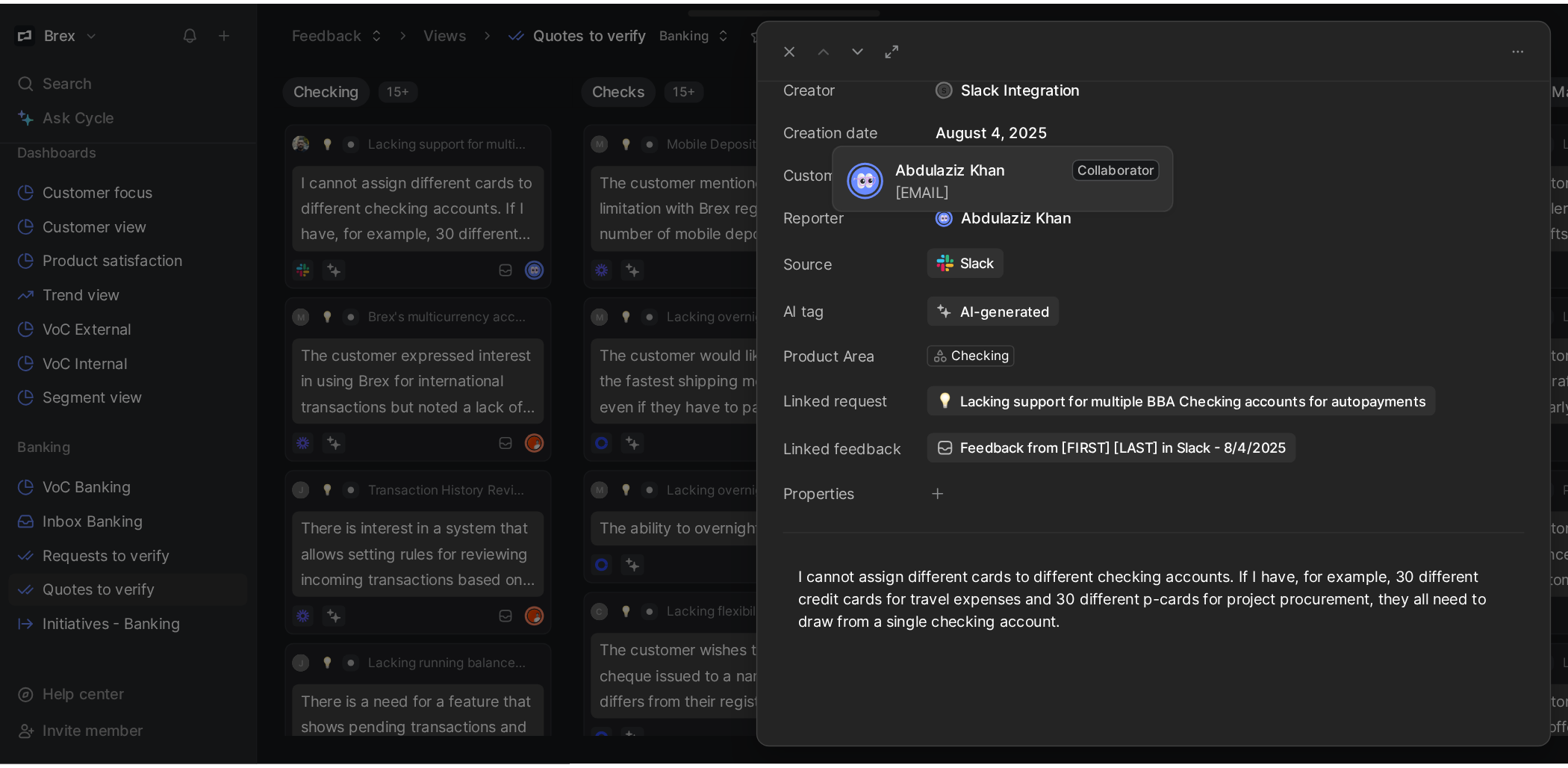 scroll, scrollTop: 0, scrollLeft: 0, axis: both 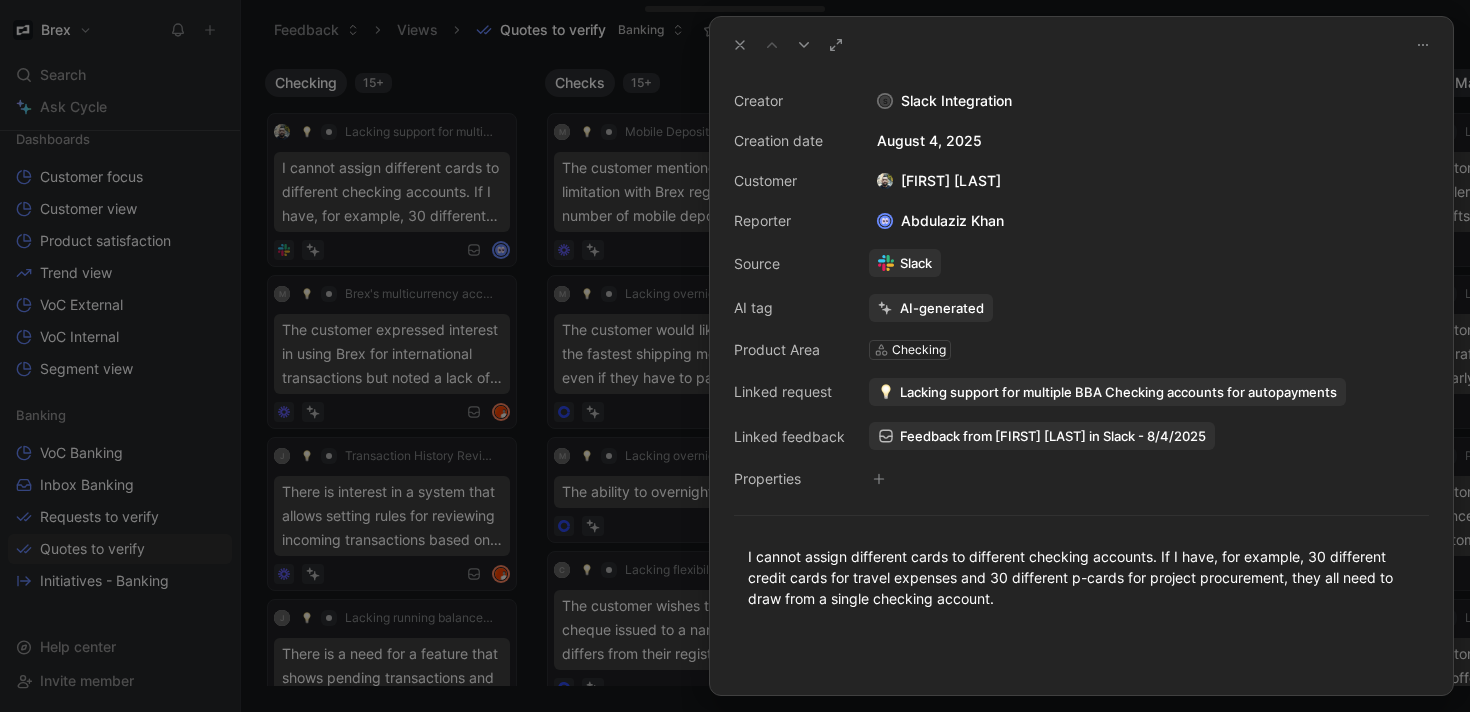 click at bounding box center (735, 356) 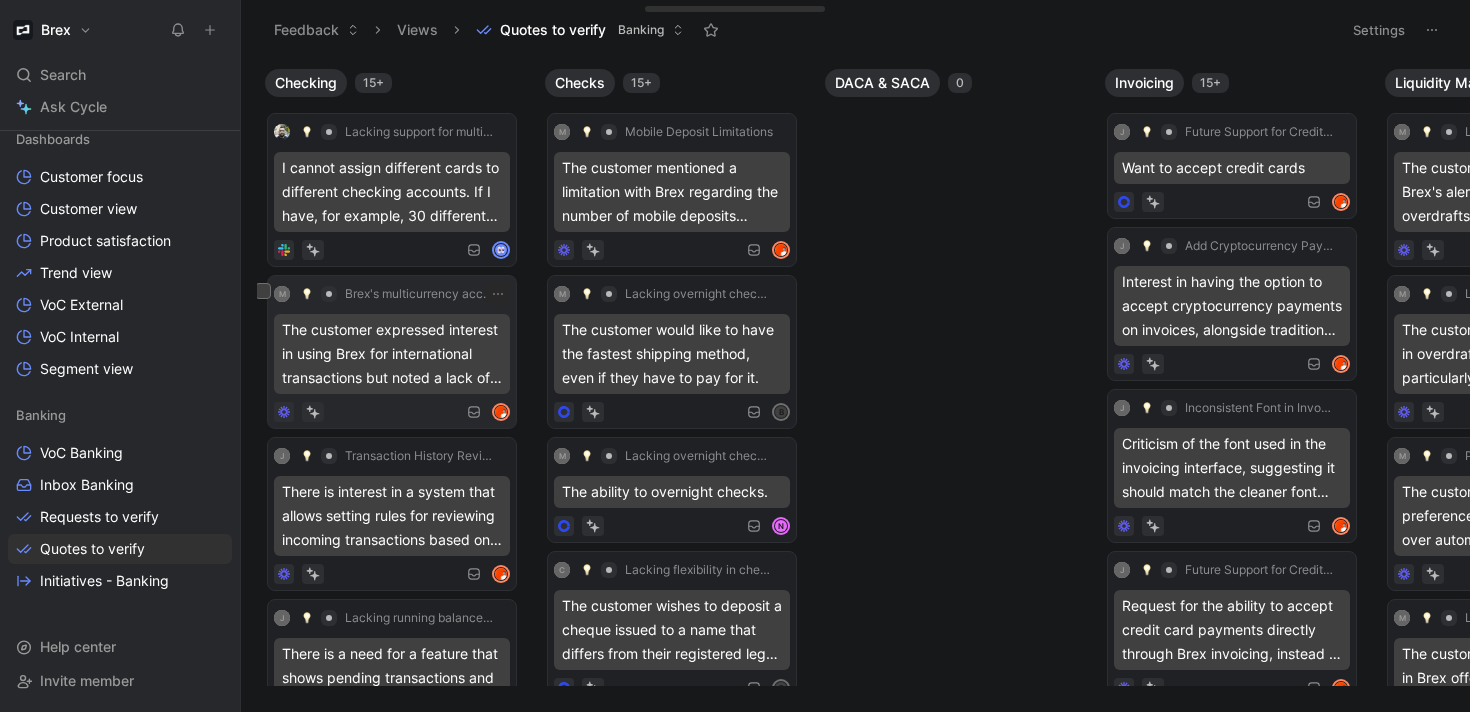 click on "The customer expressed interest in using Brex for international transactions but noted a lack of clarity on fee structures compared to their current provider, Wise." at bounding box center (392, 354) 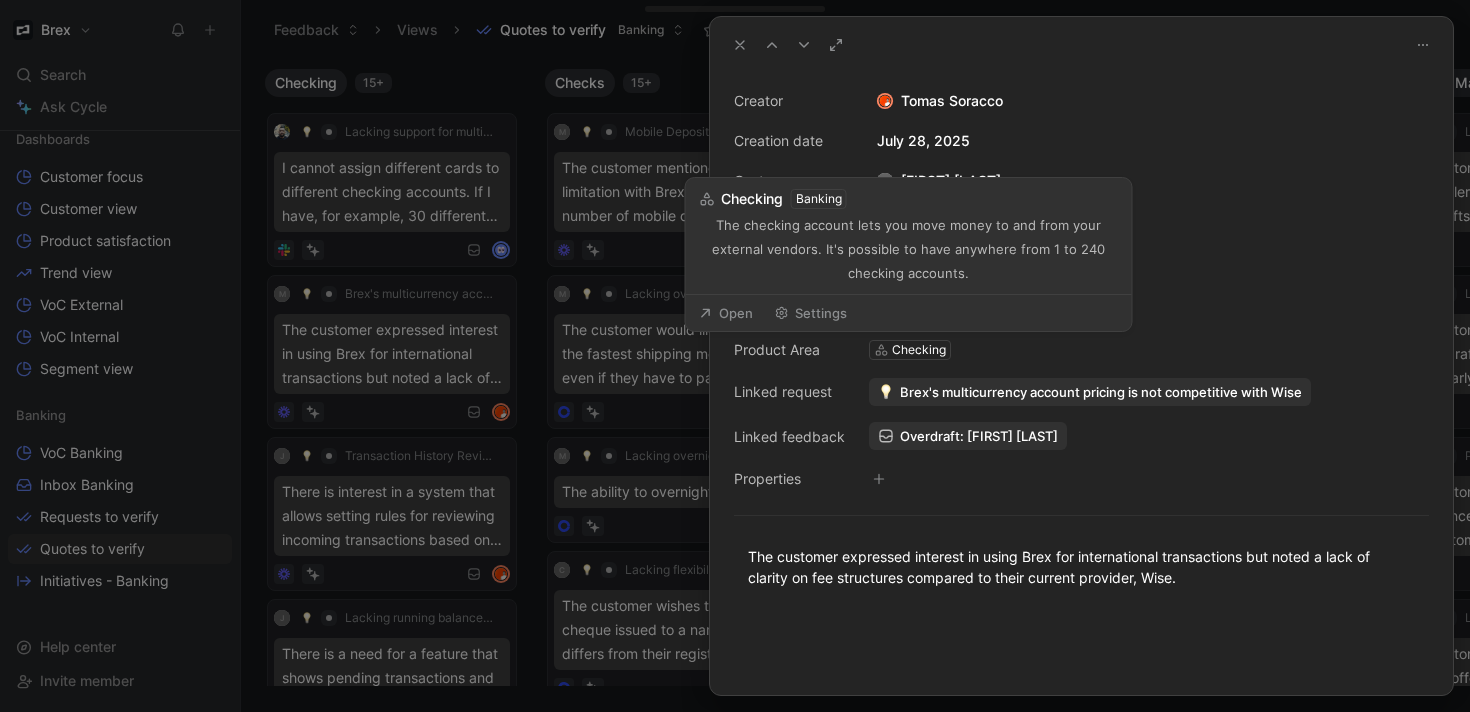 click on "Checking" at bounding box center [919, 350] 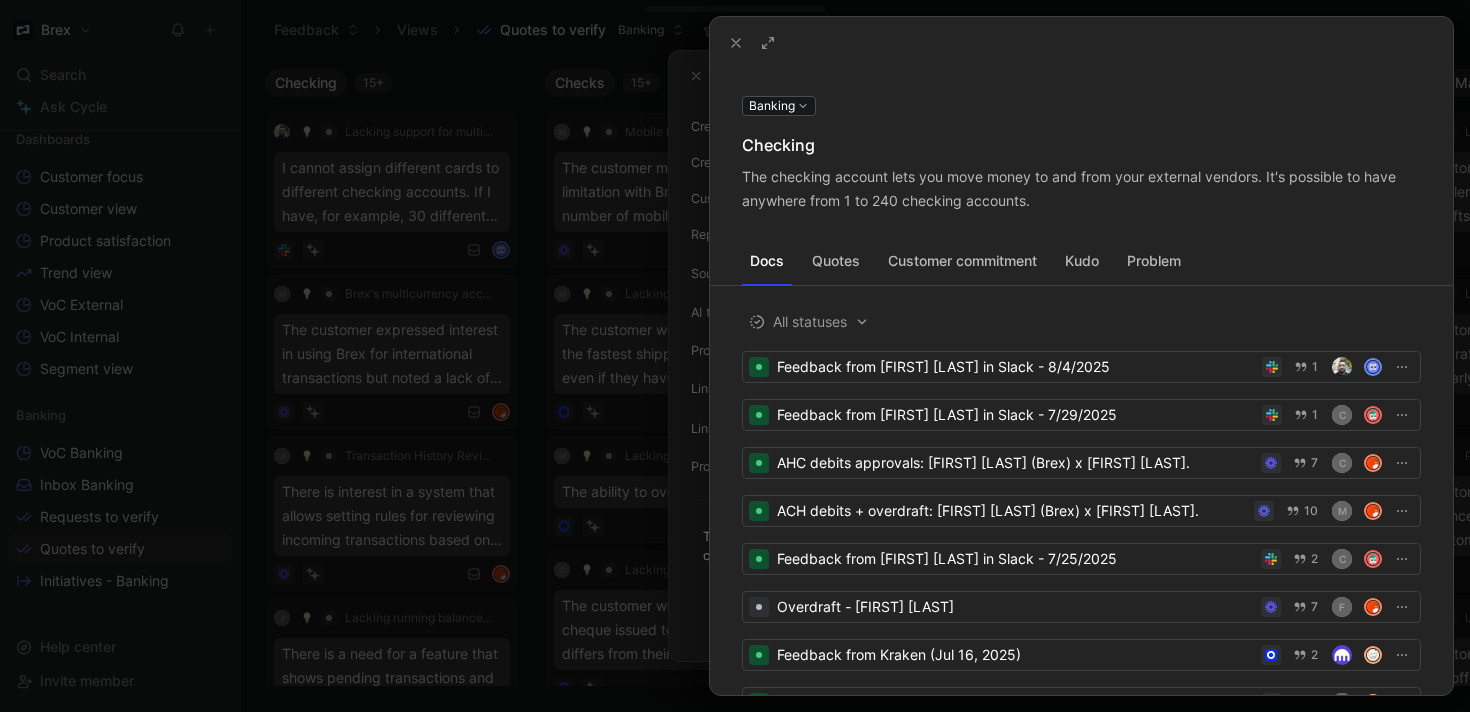 click at bounding box center [735, 356] 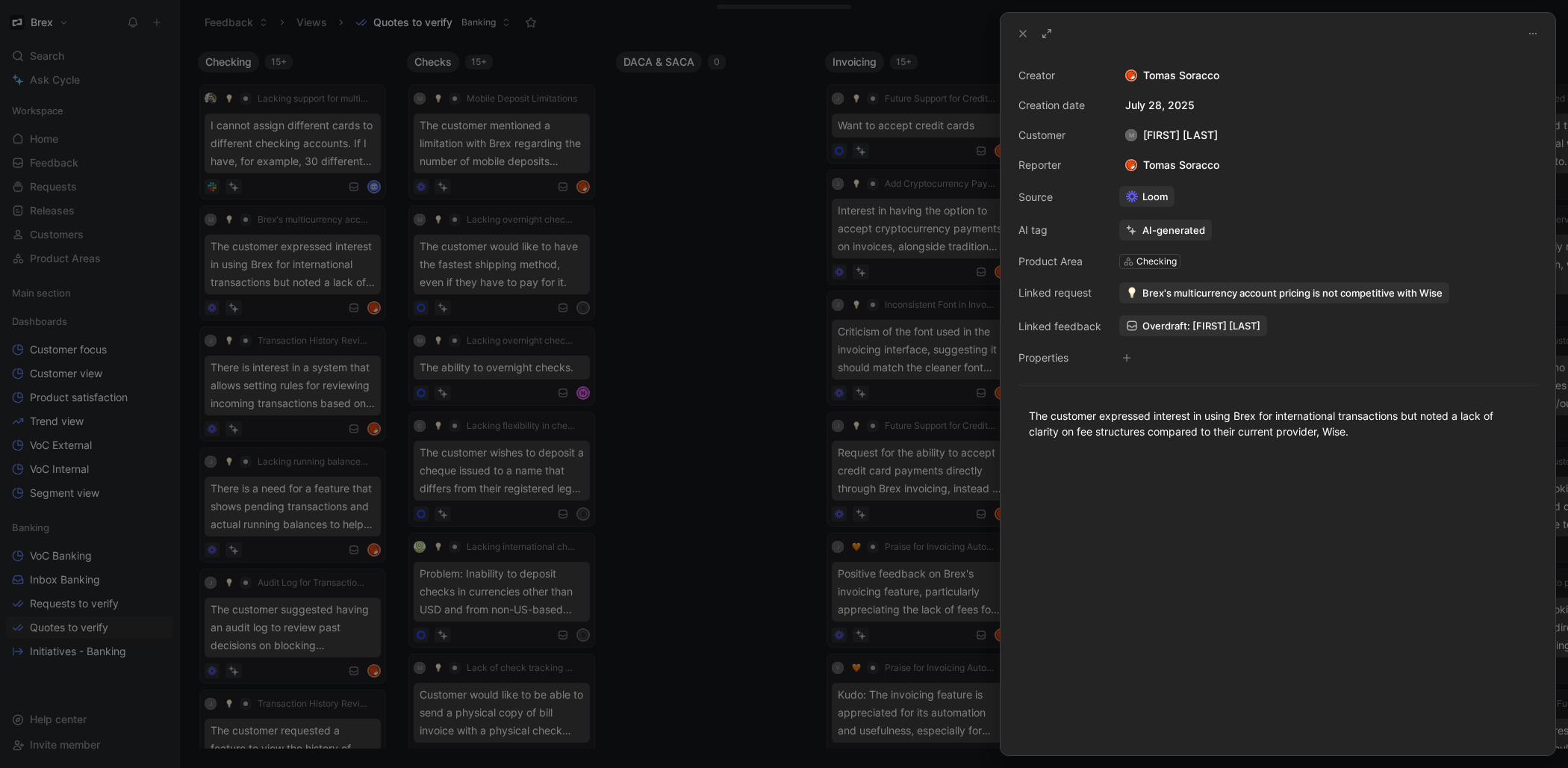 scroll, scrollTop: 0, scrollLeft: 0, axis: both 